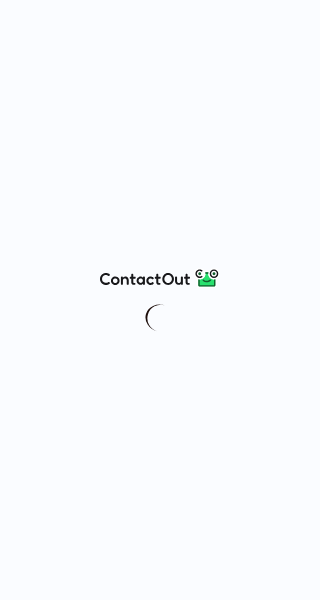 scroll, scrollTop: 0, scrollLeft: 0, axis: both 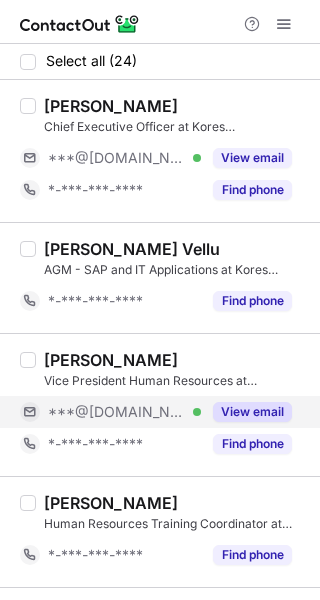click on "View email" at bounding box center [246, 412] 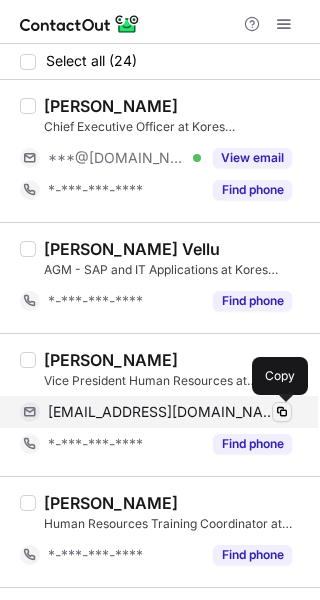 click at bounding box center [282, 412] 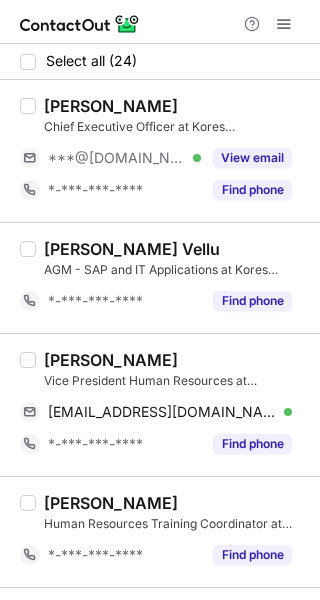 click on "Bhawna Shukla" at bounding box center [111, 360] 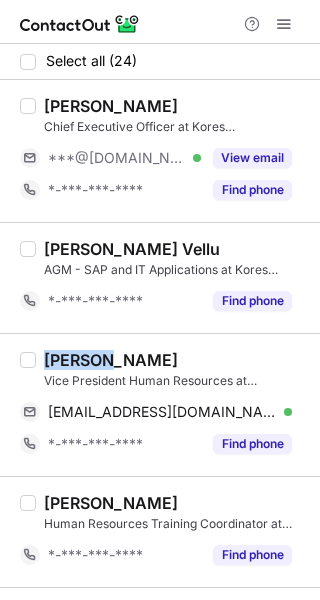 click on "Bhawna Shukla" at bounding box center [111, 360] 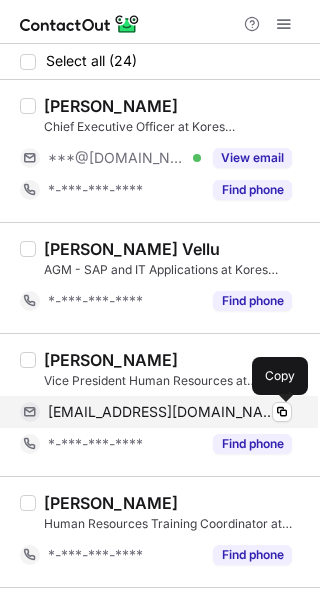 click on "bhawnar30@gmail.com Verified Copy" at bounding box center (156, 412) 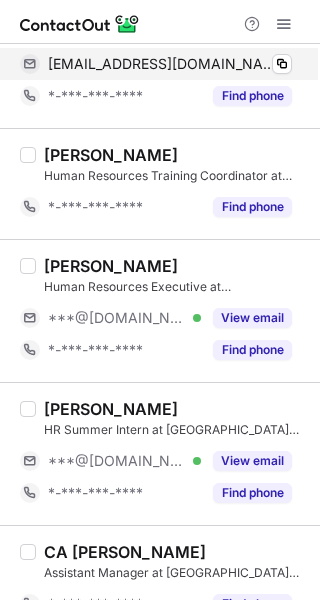 scroll, scrollTop: 351, scrollLeft: 0, axis: vertical 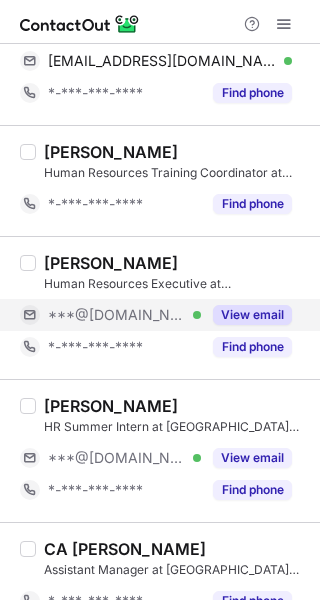 click on "View email" at bounding box center (252, 315) 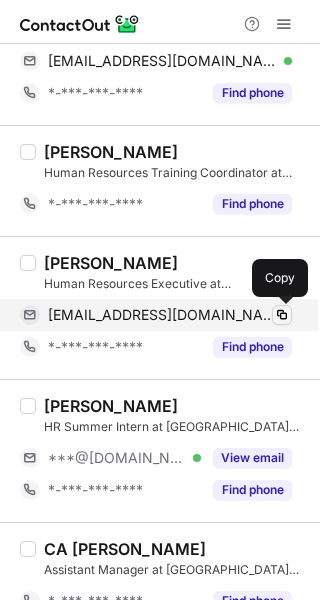 click at bounding box center [282, 315] 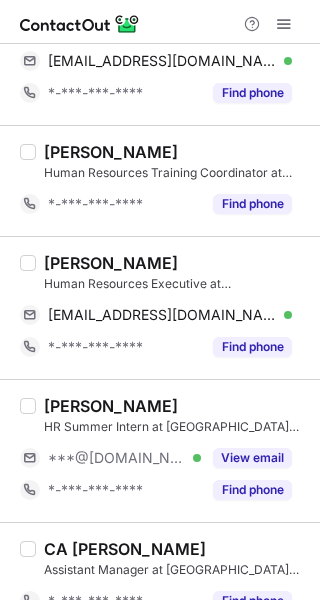 click on "Tanvi Trivedi" at bounding box center (111, 263) 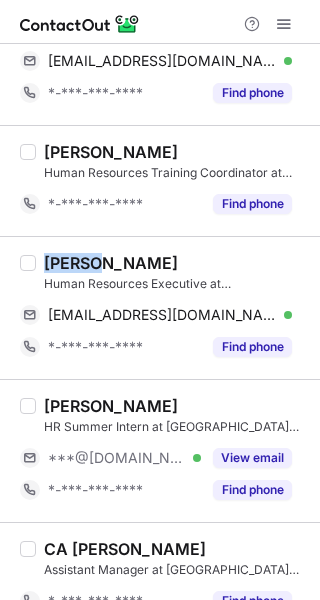 click on "Tanvi Trivedi" at bounding box center (111, 263) 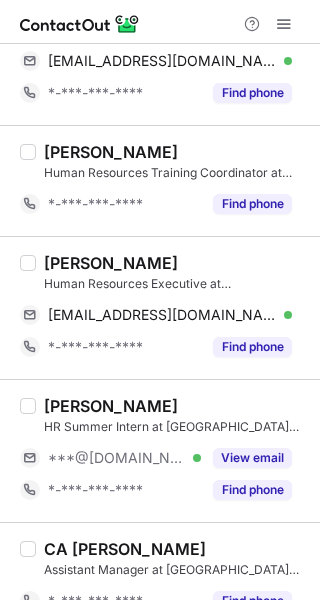 click on "HR Summer Intern at Kores (India)Ltd Corporate" at bounding box center [176, 427] 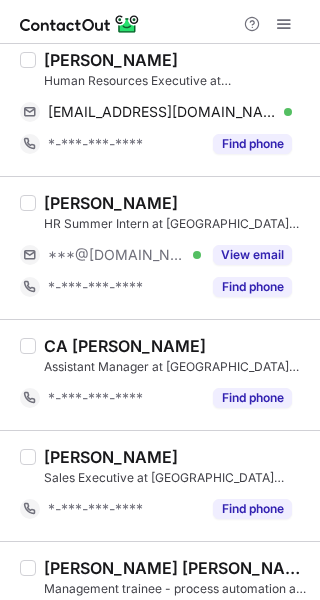 scroll, scrollTop: 566, scrollLeft: 0, axis: vertical 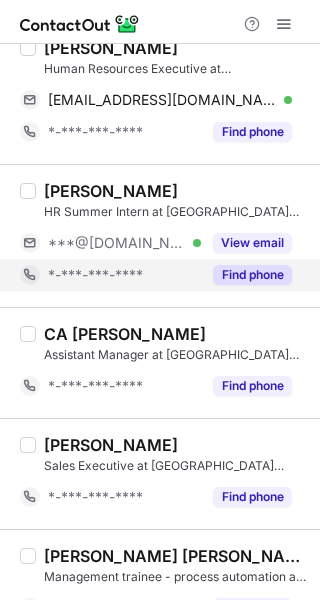 click on "Find phone" at bounding box center [252, 275] 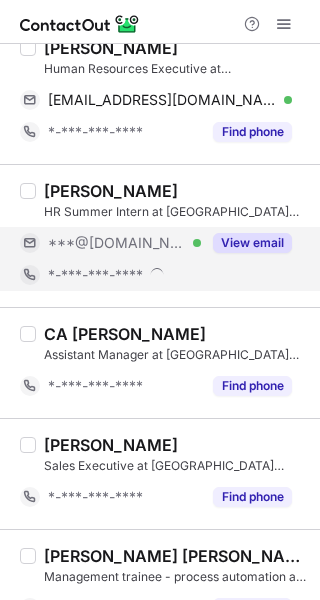 click on "View email" at bounding box center (246, 243) 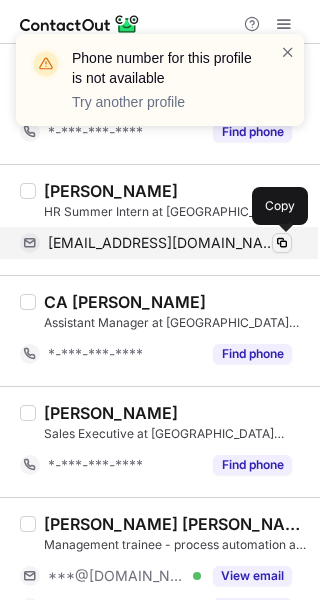 click at bounding box center [282, 243] 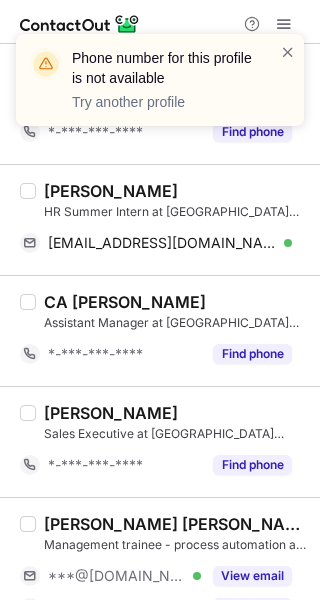 click on "Shravani Raut" at bounding box center [111, 191] 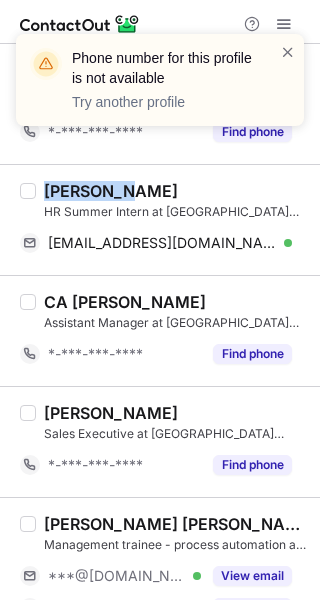 click on "Shravani Raut" at bounding box center [111, 191] 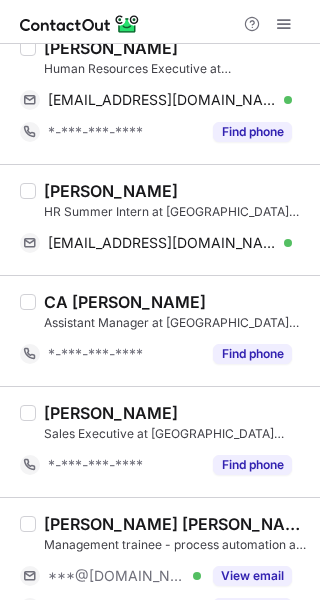 click on "Sai Krishna Tankala" at bounding box center (176, 524) 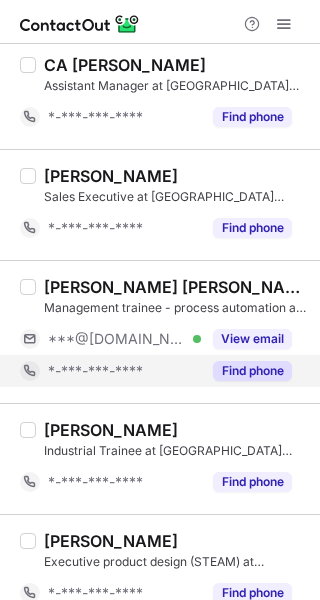 scroll, scrollTop: 805, scrollLeft: 0, axis: vertical 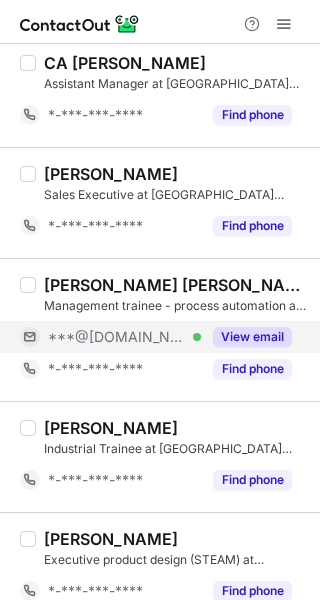 click on "View email" at bounding box center (252, 337) 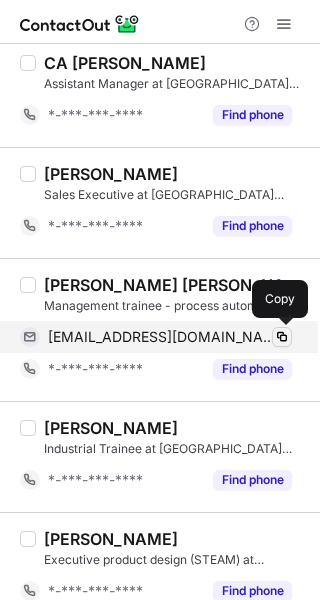 click at bounding box center [282, 337] 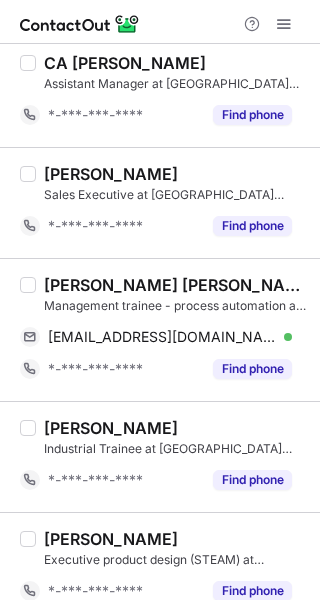 click on "Sai Krishna Tankala" at bounding box center [176, 285] 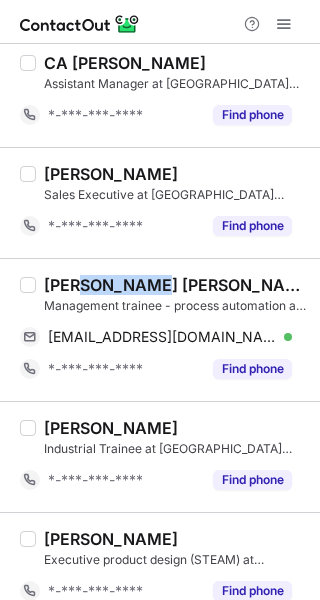 click on "Sai Krishna Tankala" at bounding box center (176, 285) 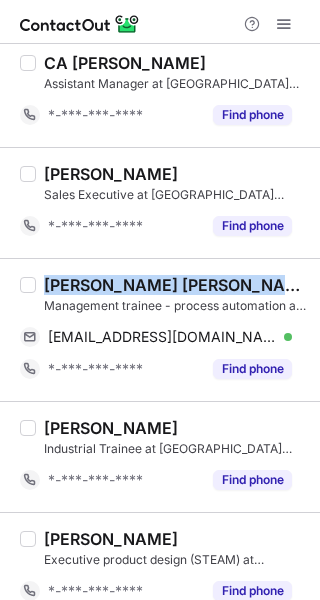 click on "Sai Krishna Tankala" at bounding box center (176, 285) 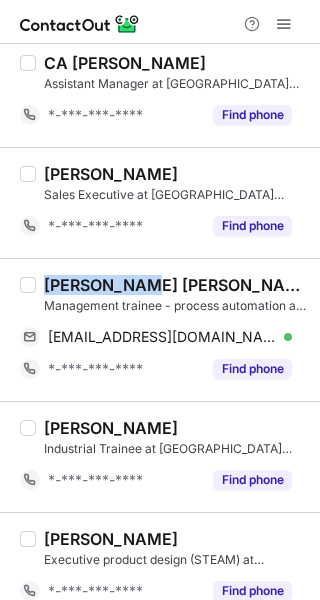 drag, startPoint x: 131, startPoint y: 281, endPoint x: 17, endPoint y: 293, distance: 114.62984 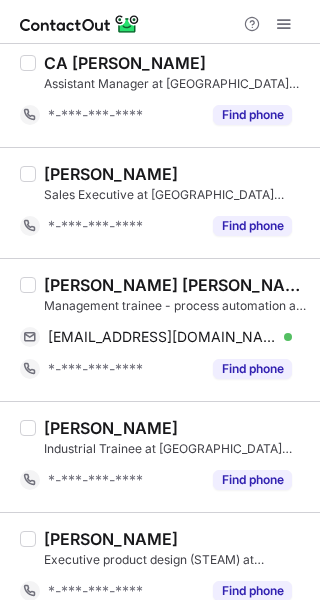 click on "Sanchit Agrawal" at bounding box center [176, 428] 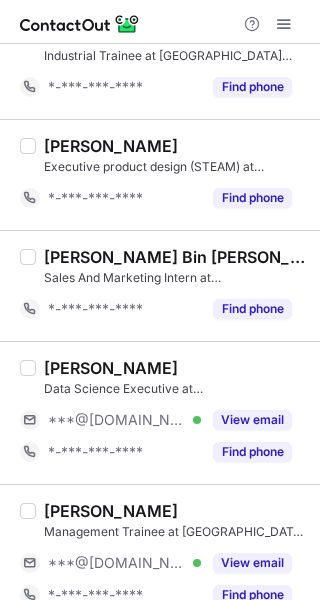 scroll, scrollTop: 1199, scrollLeft: 0, axis: vertical 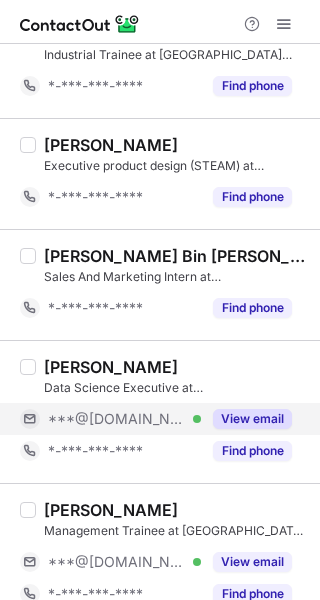 click on "View email" at bounding box center [252, 419] 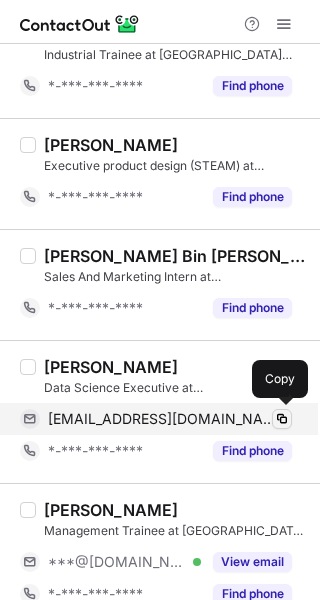 click at bounding box center [282, 419] 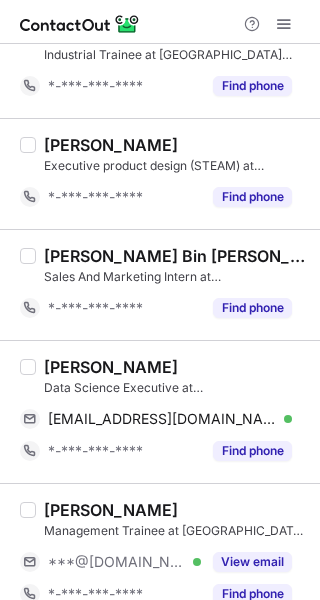 click on "Diksha Kushwaha" at bounding box center (111, 367) 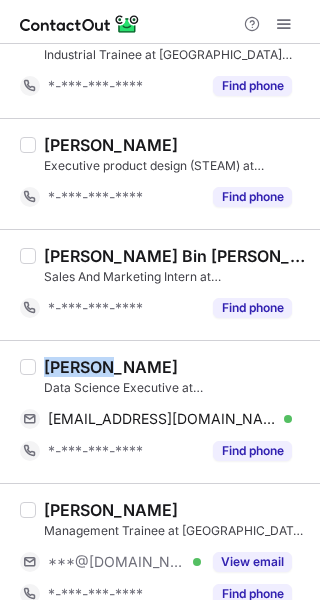 click on "Diksha Kushwaha" at bounding box center (111, 367) 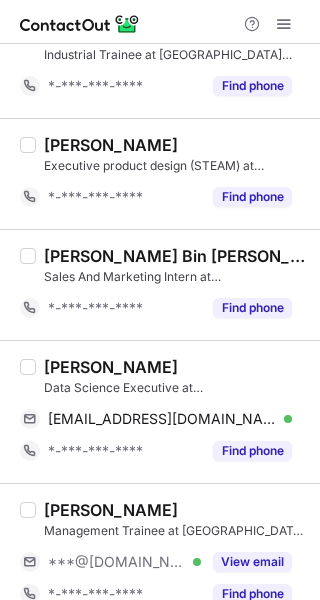 click on "Dhruv Varsani Management Trainee at Kores (India)Ltd Corporate ***@gmail.com Verified View email *-***-***-**** Find phone" at bounding box center [160, 554] 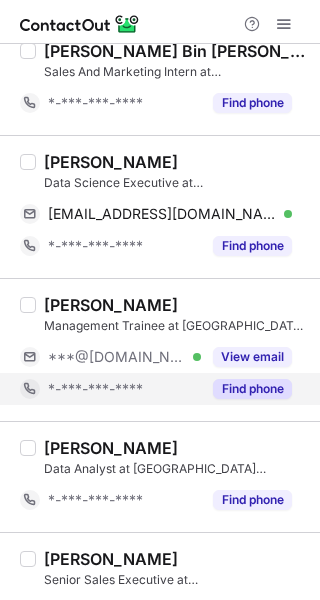 scroll, scrollTop: 1417, scrollLeft: 0, axis: vertical 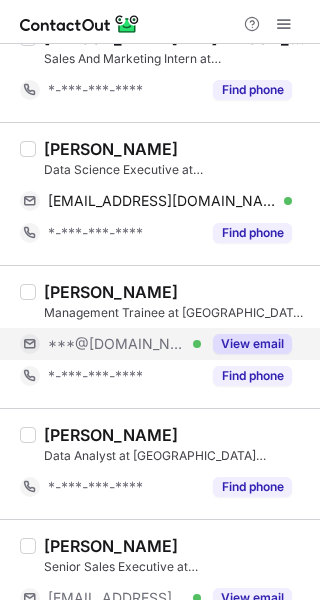 click on "View email" at bounding box center (252, 344) 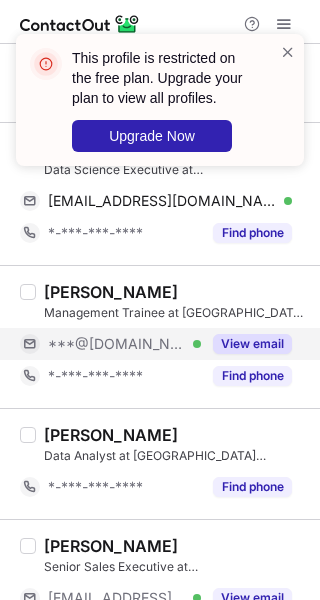 click on "Atharva Surve" at bounding box center [176, 435] 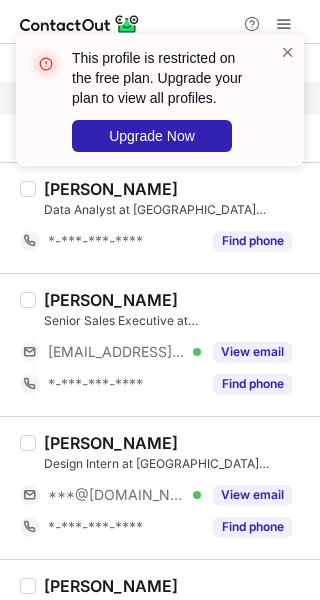scroll, scrollTop: 1681, scrollLeft: 0, axis: vertical 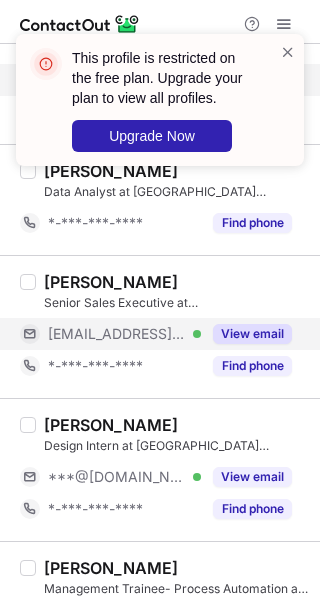 click on "View email" at bounding box center (252, 334) 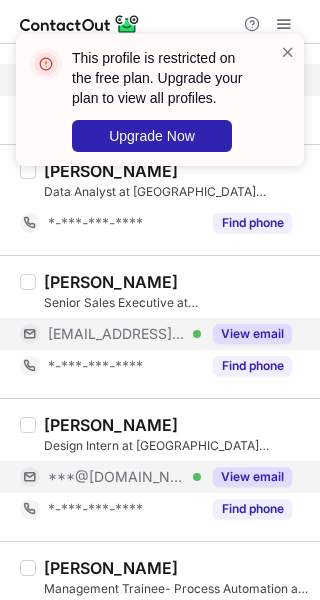 click on "View email" at bounding box center [246, 477] 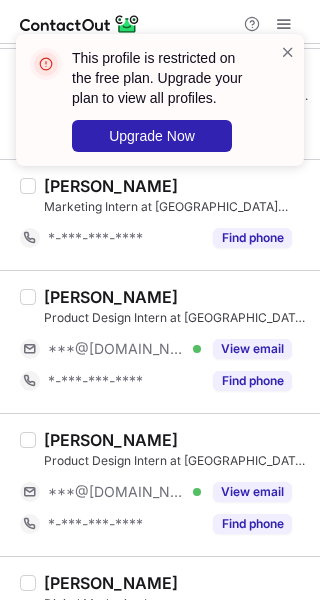 scroll, scrollTop: 2175, scrollLeft: 0, axis: vertical 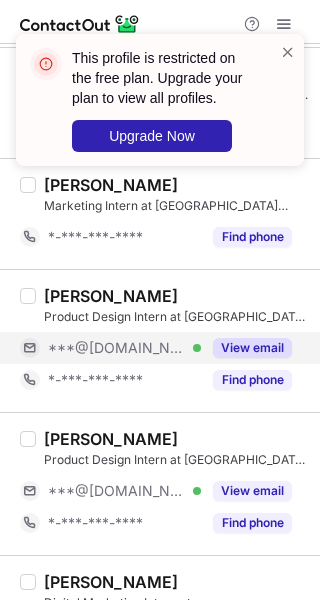 click on "View email" at bounding box center [252, 348] 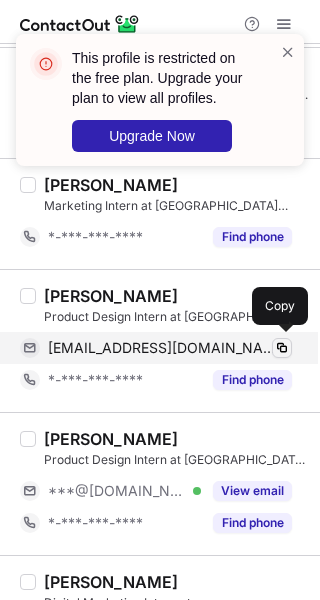 click at bounding box center [282, 348] 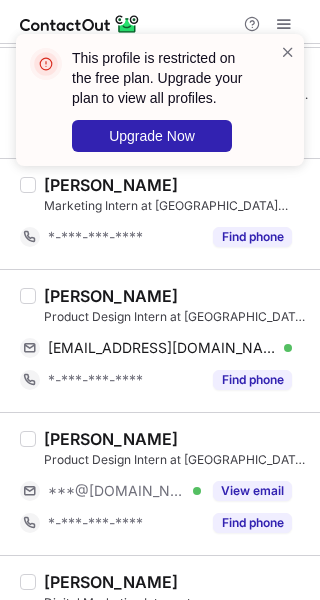 click on "Samartha George" at bounding box center (111, 296) 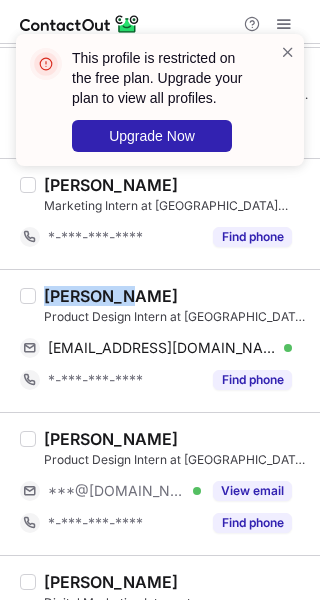 click on "Samartha George" at bounding box center [111, 296] 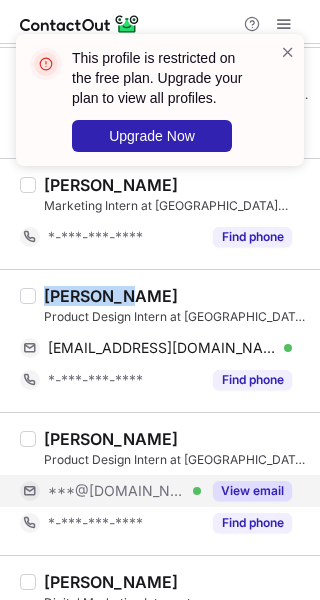 click on "View email" at bounding box center [252, 491] 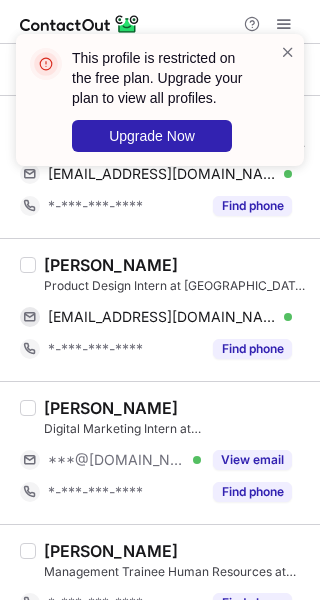 scroll, scrollTop: 2446, scrollLeft: 0, axis: vertical 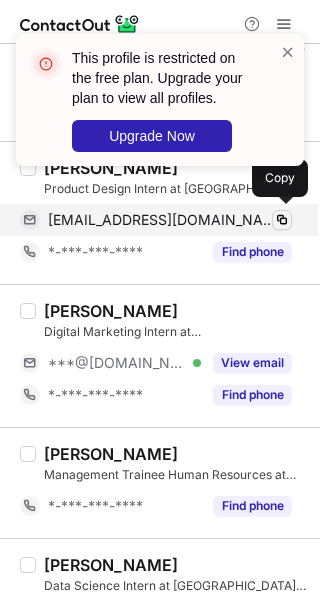 click at bounding box center (282, 220) 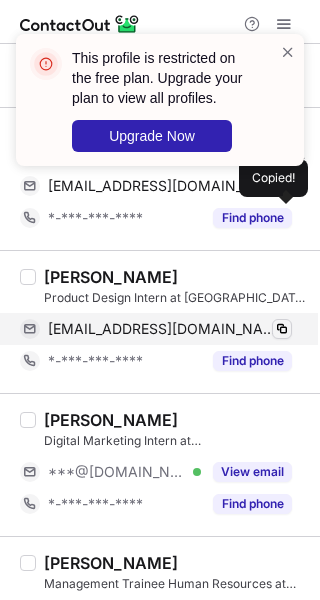 scroll, scrollTop: 2336, scrollLeft: 0, axis: vertical 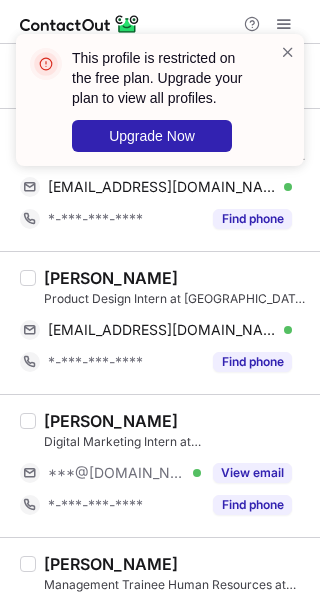 click on "Pooja Oswal Product Design Intern at Kores (India)Ltd Corporate pooja4oswal@gmail.com Verified Copy *-***-***-**** Find phone" at bounding box center [160, 322] 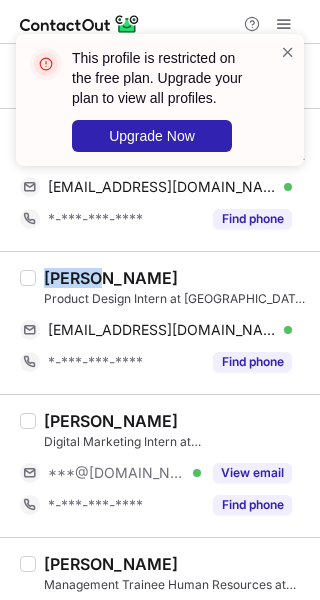 click on "Pooja Oswal Product Design Intern at Kores (India)Ltd Corporate pooja4oswal@gmail.com Verified Copy *-***-***-**** Find phone" at bounding box center [160, 322] 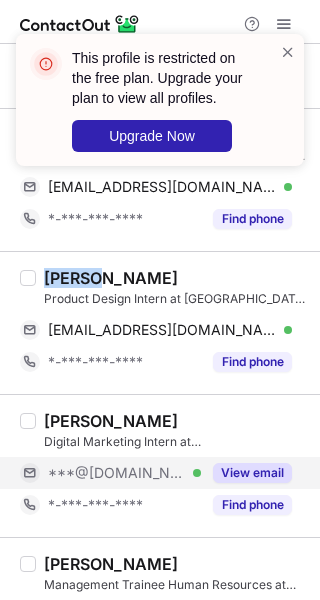 click on "View email" at bounding box center (252, 473) 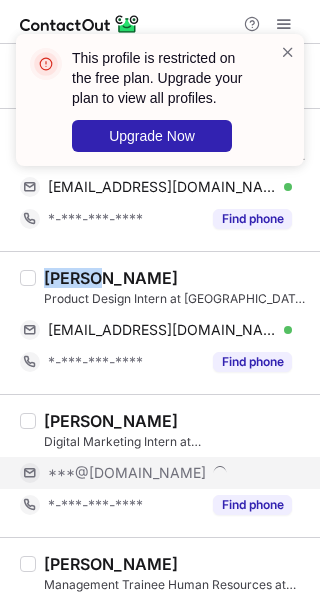 scroll, scrollTop: 2487, scrollLeft: 0, axis: vertical 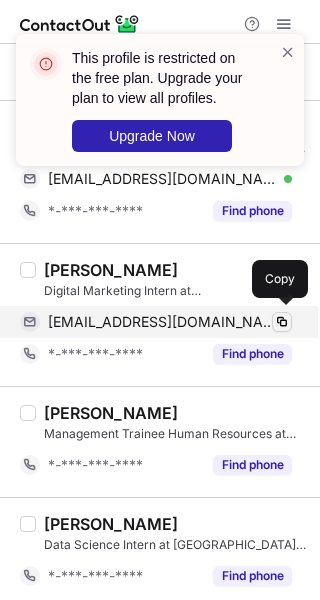click at bounding box center (282, 322) 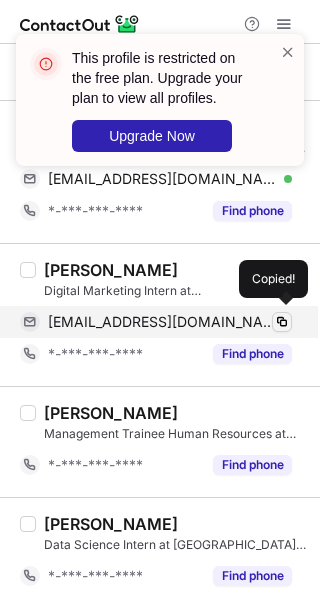 click at bounding box center [282, 322] 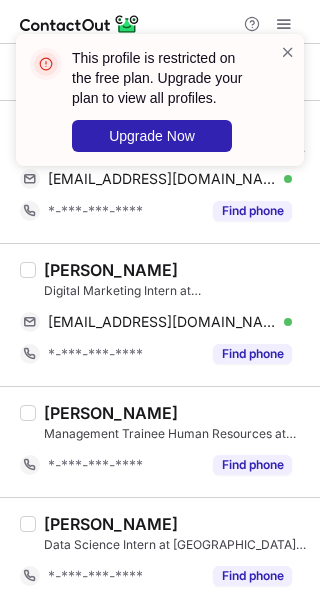 click on "Shraddha Bhosle" at bounding box center [111, 270] 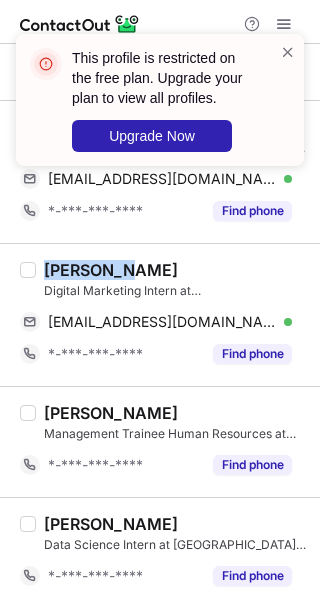 click on "Shraddha Bhosle" at bounding box center [111, 270] 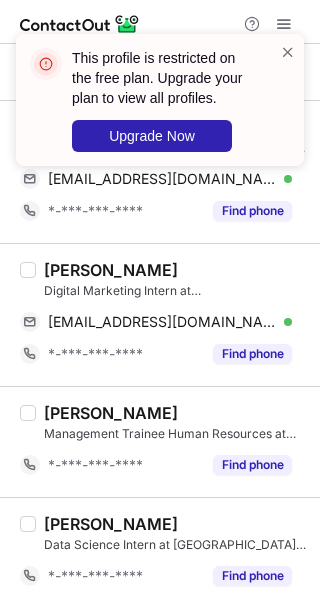 click on "Shraddha Bhosle Digital Marketing Intern at Kores (India)Ltd Corporate bhosaleshraddha288@gmail.com Verified Copy *-***-***-**** Find phone" at bounding box center [160, 314] 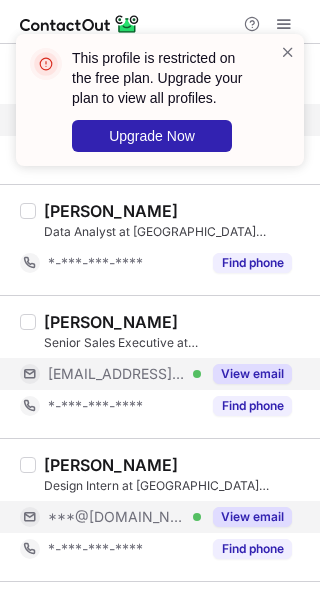 scroll, scrollTop: 1648, scrollLeft: 0, axis: vertical 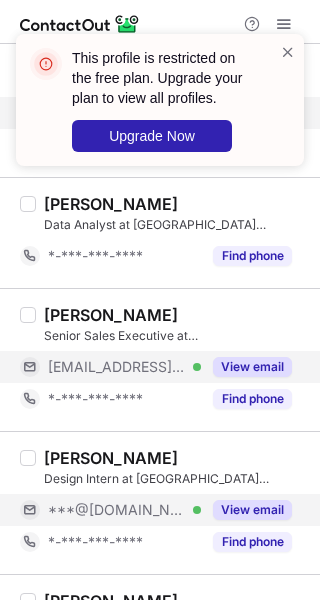 click on "Bhavika Nagwekar" at bounding box center (111, 458) 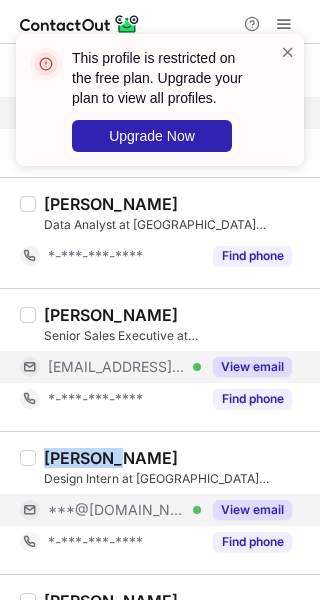 click on "Bhavika Nagwekar" at bounding box center [111, 458] 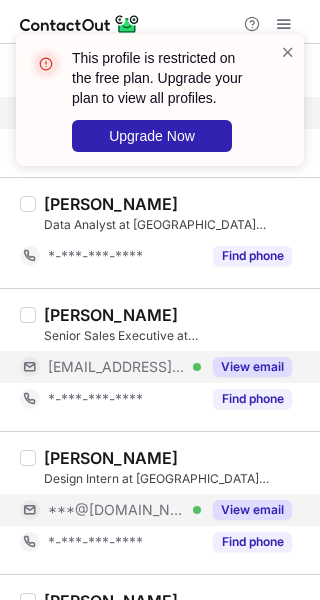 click on "Bhavika Nagwekar Design Intern at Kores (India)Ltd Corporate ***@gmail.com Verified View email *-***-***-**** Find phone" at bounding box center (160, 502) 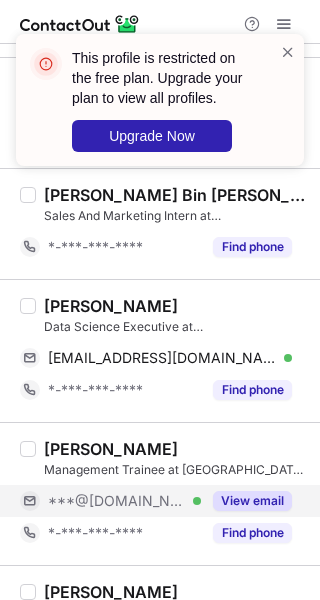 scroll, scrollTop: 1258, scrollLeft: 0, axis: vertical 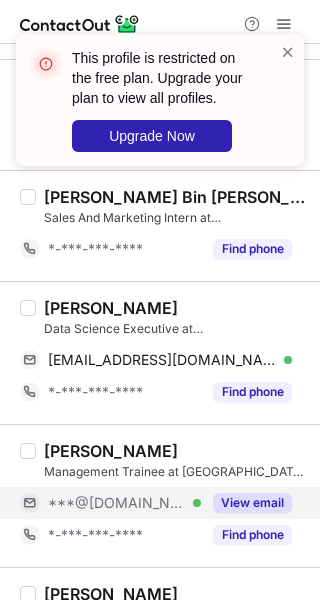 click on "Dhruv Varsani" at bounding box center (111, 451) 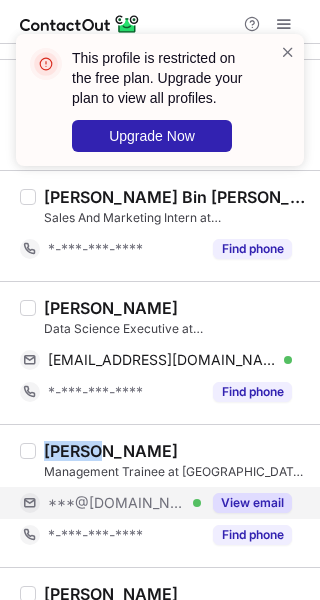 click on "Dhruv Varsani" at bounding box center (111, 451) 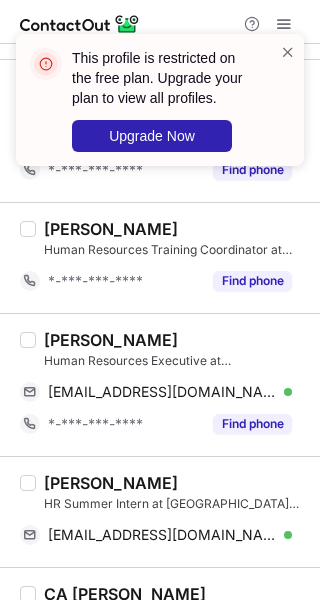 scroll, scrollTop: 268, scrollLeft: 0, axis: vertical 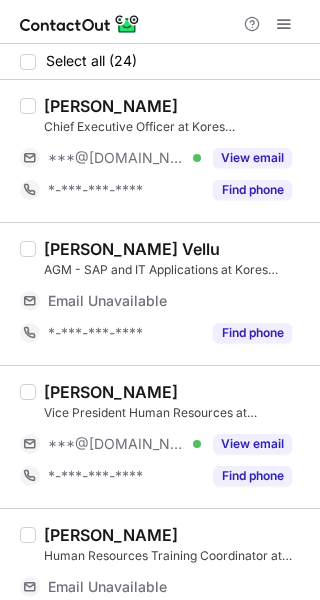 click on "Murugesh Vellu" at bounding box center (176, 249) 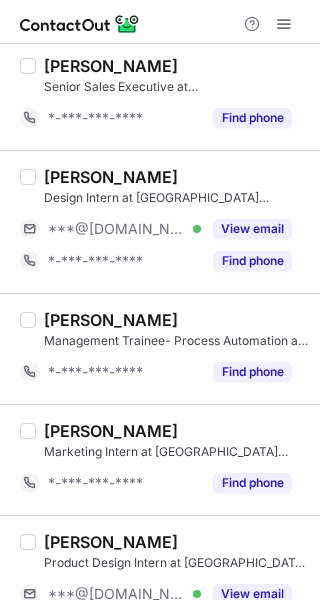 scroll, scrollTop: 1966, scrollLeft: 0, axis: vertical 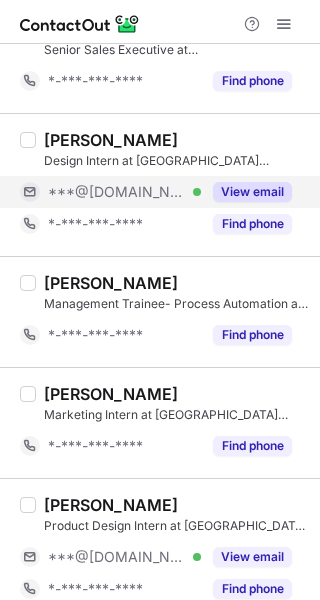 click on "View email" at bounding box center [252, 192] 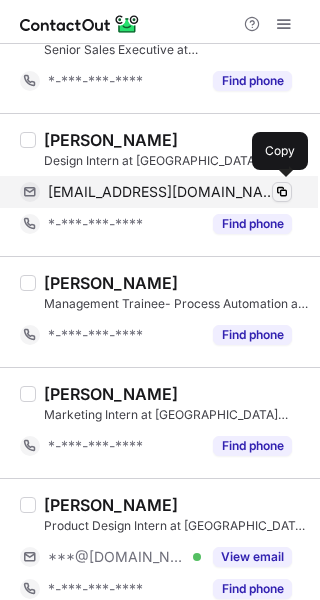 click at bounding box center (282, 192) 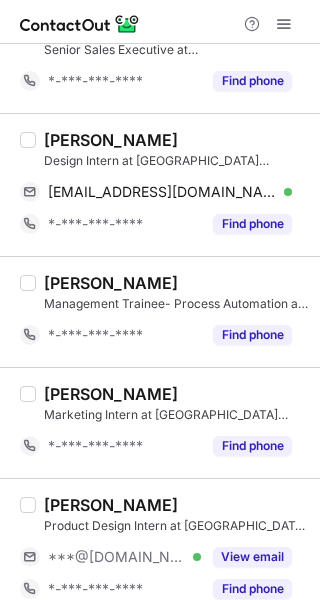 click on "Megha Dhanawade Management Trainee- Process Automation at Kores (India)Ltd Corporate *-***-***-**** Find phone" at bounding box center [160, 311] 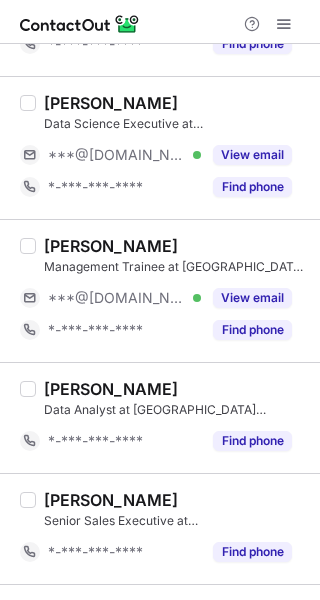 scroll, scrollTop: 1491, scrollLeft: 0, axis: vertical 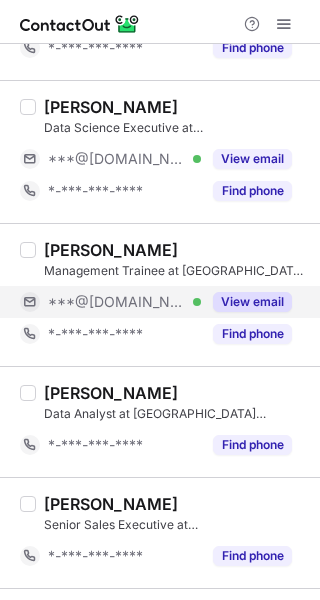 drag, startPoint x: 242, startPoint y: 293, endPoint x: 242, endPoint y: 307, distance: 14 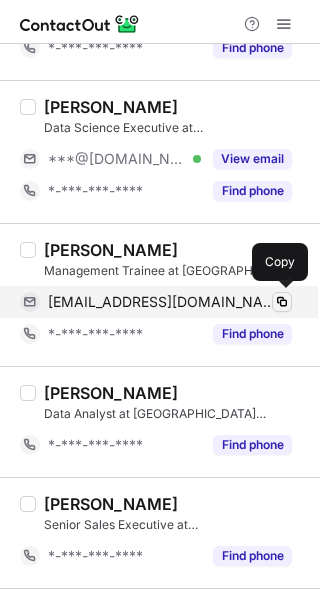 click at bounding box center (282, 302) 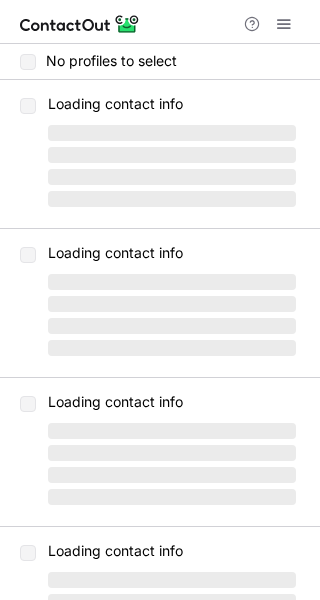 scroll, scrollTop: 0, scrollLeft: 0, axis: both 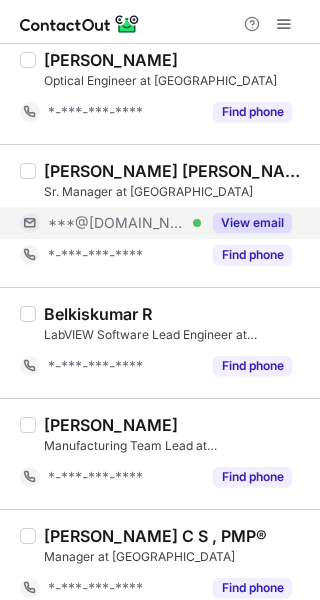 click on "View email" at bounding box center (252, 223) 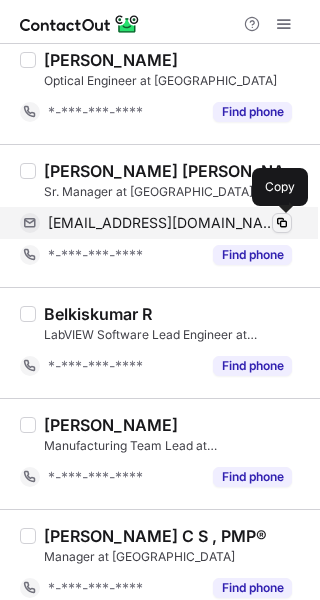 click at bounding box center (282, 223) 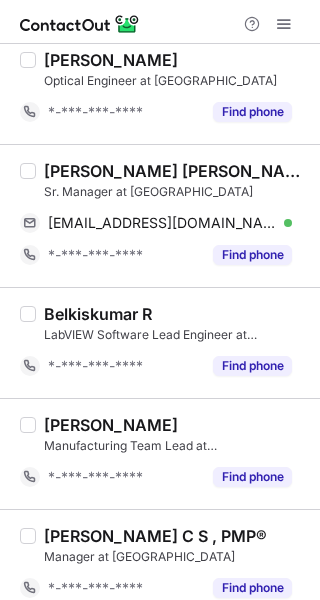 click on "Manendra Kumar Boppana" at bounding box center [176, 171] 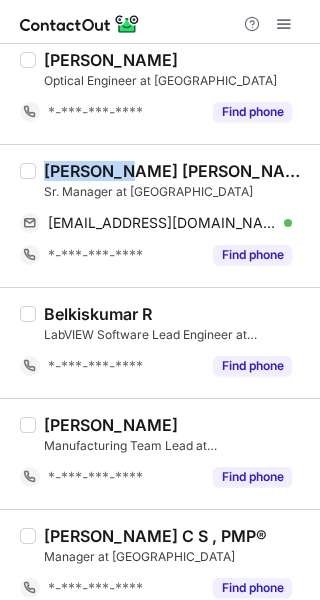 click on "Manendra Kumar Boppana" at bounding box center (176, 171) 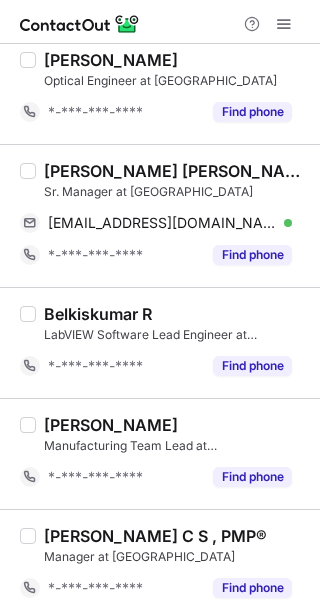 click on "Saipriya Janu" at bounding box center (176, 425) 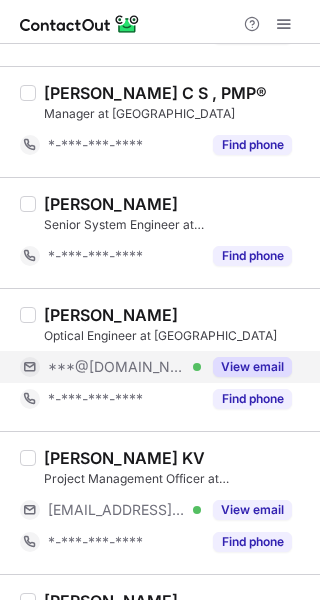 scroll, scrollTop: 776, scrollLeft: 0, axis: vertical 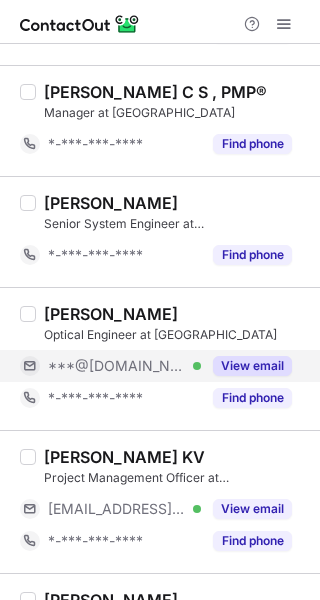 click on "View email" at bounding box center (252, 366) 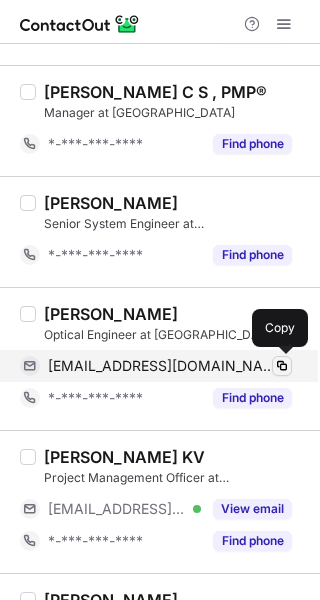 click at bounding box center (282, 366) 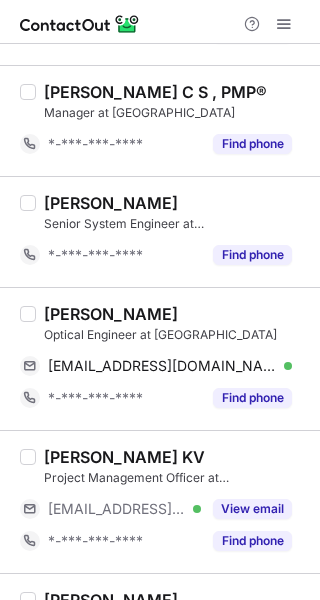 click on "Pranov Raj Optical Engineer at DELOPT pranovraj31may@gmail.com Verified Copy *-***-***-**** Find phone" at bounding box center (160, 358) 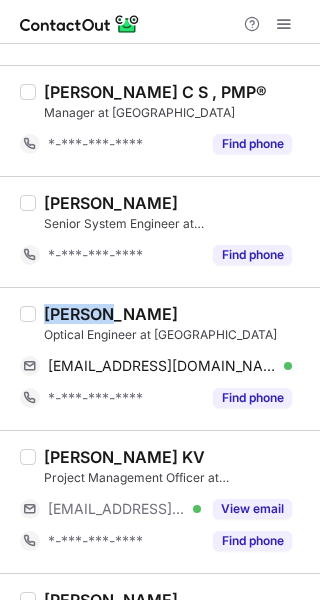 click on "Pranov Raj Optical Engineer at DELOPT pranovraj31may@gmail.com Verified Copy *-***-***-**** Find phone" at bounding box center [160, 358] 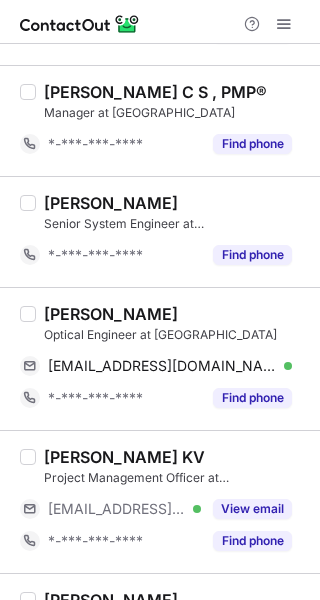click on "Shamanth KV Project Management Officer at DELOPT ***@delopt.co.in Verified View email *-***-***-**** Find phone" at bounding box center (160, 501) 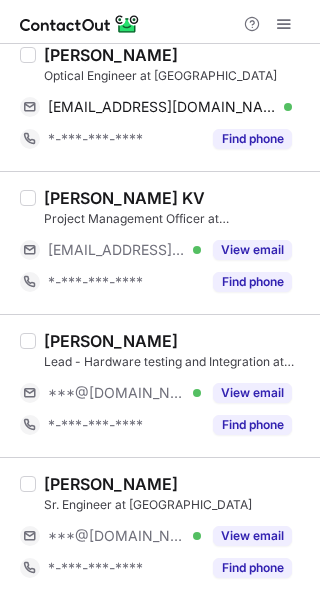 scroll, scrollTop: 1041, scrollLeft: 0, axis: vertical 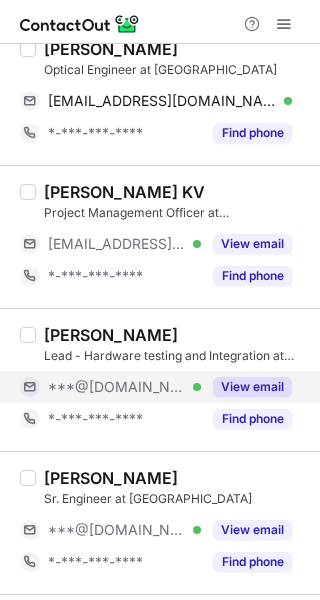 click on "View email" at bounding box center [252, 387] 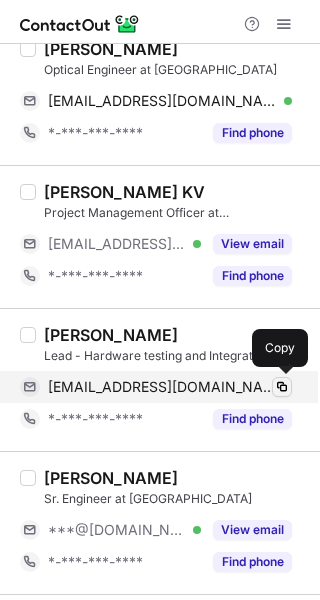 click at bounding box center (282, 387) 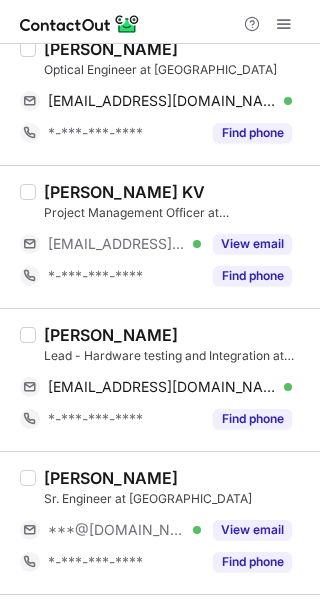 click on "Sanath Kumar K" at bounding box center [111, 335] 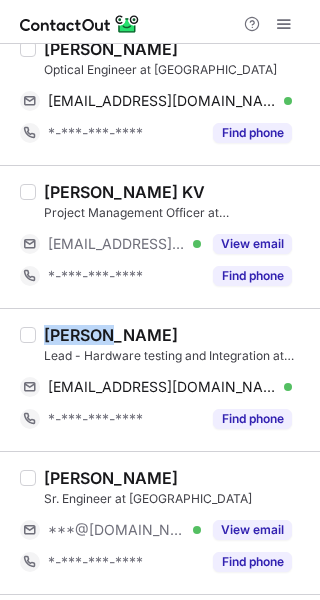 click on "Sanath Kumar K" at bounding box center [111, 335] 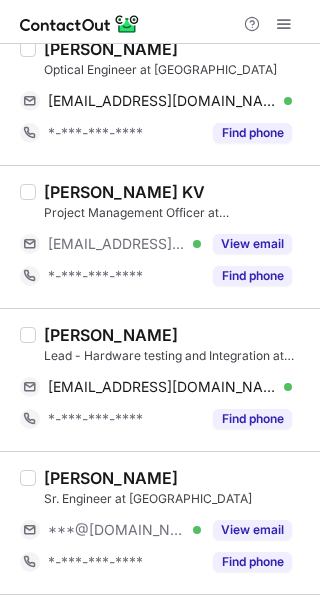 click on "Rahul Rajak Sr. Engineer at DELOPT ***@gmail.com Verified View email *-***-***-**** Find phone" at bounding box center (172, 523) 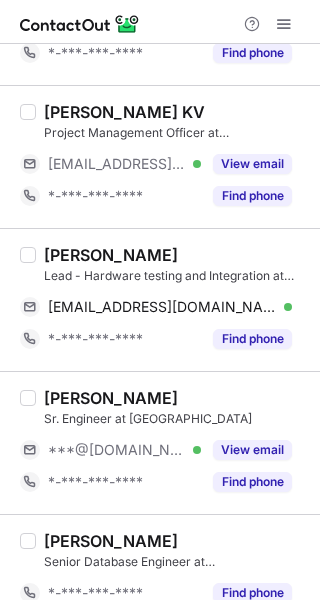 scroll, scrollTop: 1129, scrollLeft: 0, axis: vertical 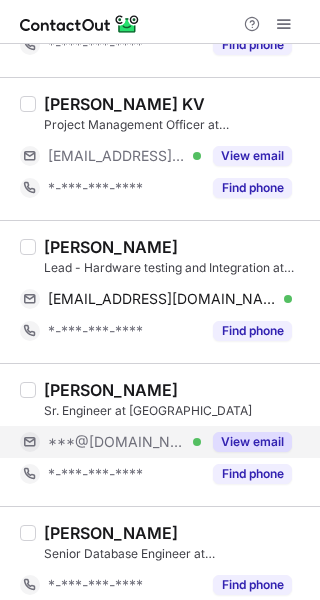 click on "View email" at bounding box center (252, 442) 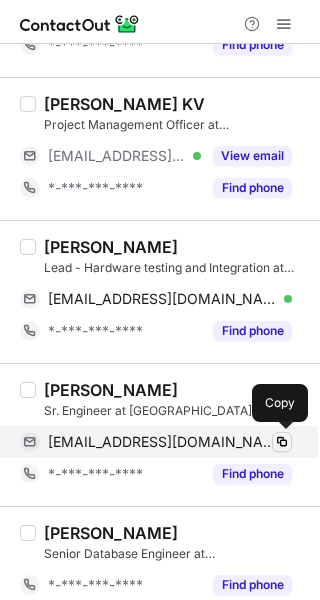 click at bounding box center (282, 442) 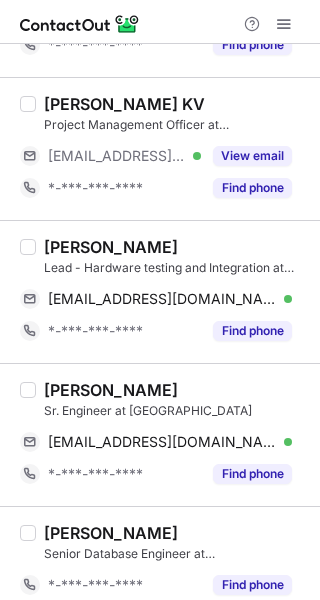 click on "Rahul Rajak" at bounding box center [111, 390] 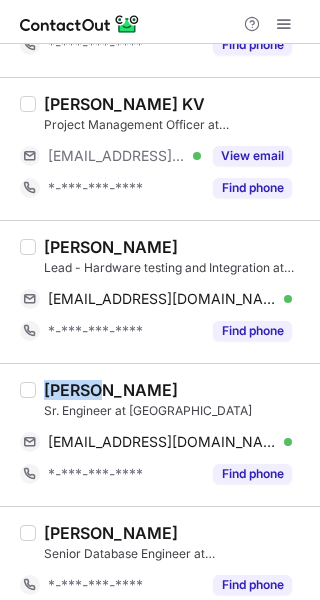 click on "Rahul Rajak" at bounding box center (111, 390) 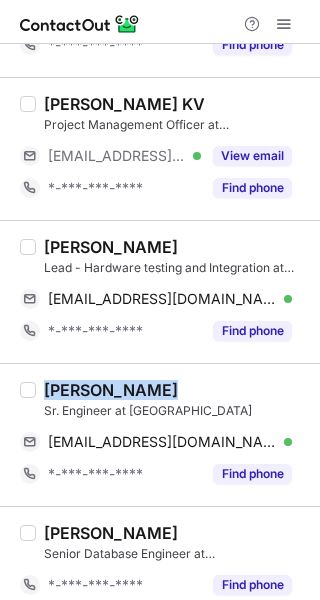 click on "Rahul Rajak" at bounding box center [111, 390] 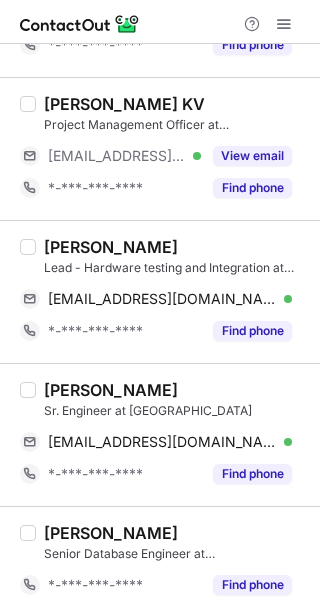 click on "Rahul Rajak Sr. Engineer at DELOPT rahulrajak62@gmail.com Verified Copy *-***-***-**** Find phone" at bounding box center (160, 434) 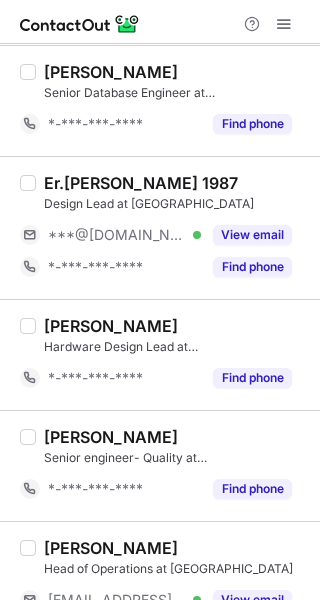 scroll, scrollTop: 1591, scrollLeft: 0, axis: vertical 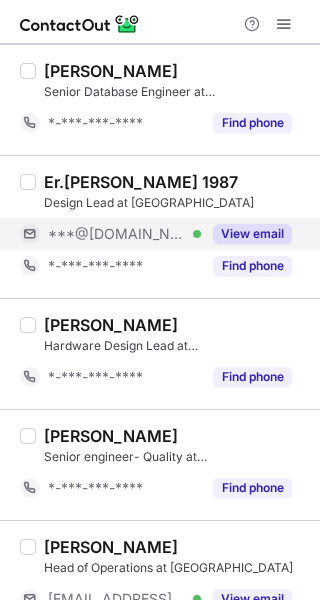 click on "View email" at bounding box center [252, 234] 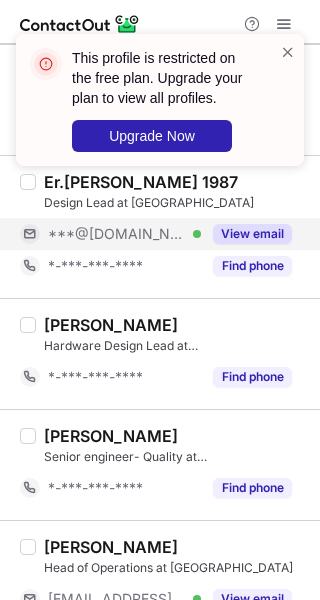 click on "pradeep kumar L" at bounding box center (176, 436) 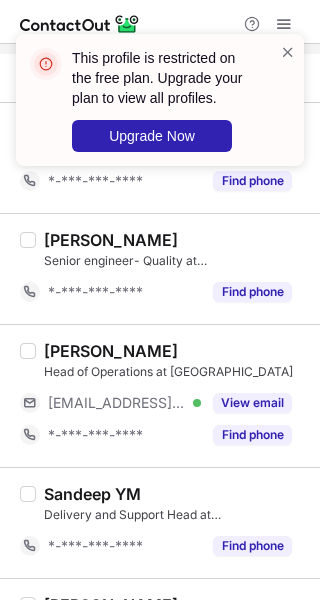 scroll, scrollTop: 1795, scrollLeft: 0, axis: vertical 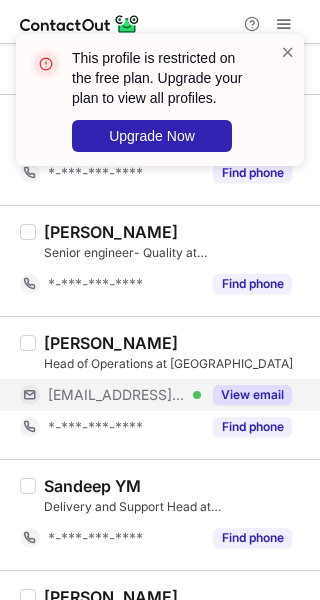 click on "View email" at bounding box center [252, 395] 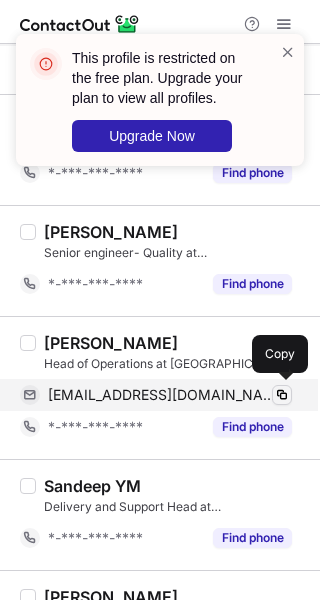 click at bounding box center (282, 395) 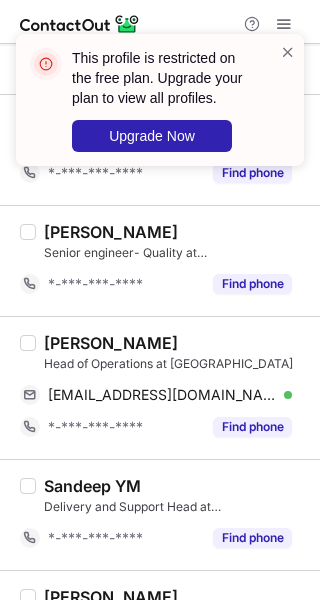 click on "pradeep kumar L" at bounding box center (111, 232) 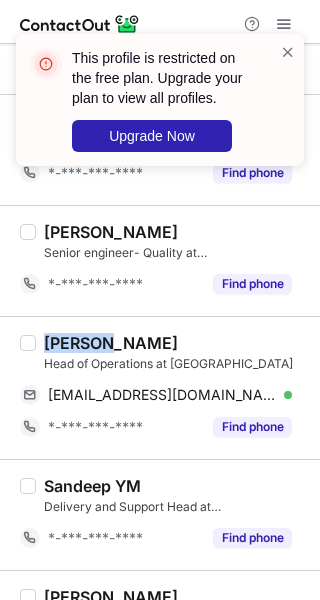 click on "Ramesh S" at bounding box center (111, 343) 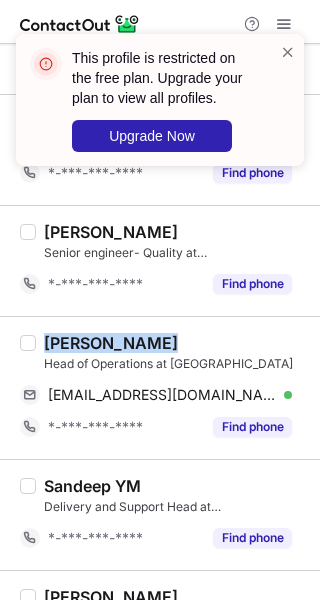 click on "Ramesh S" at bounding box center (111, 343) 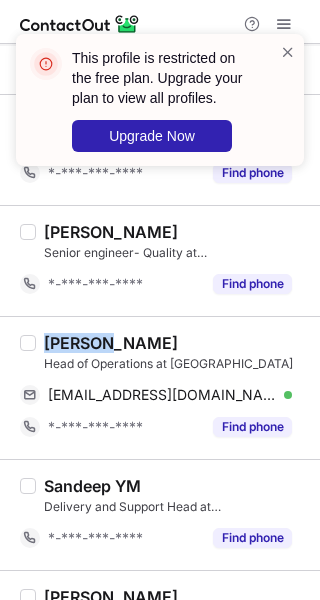click on "Ramesh S" at bounding box center [111, 343] 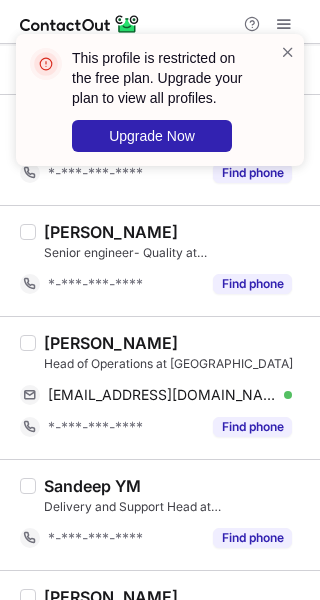 click on "Delivery and Support Head at DELOPT" at bounding box center [176, 507] 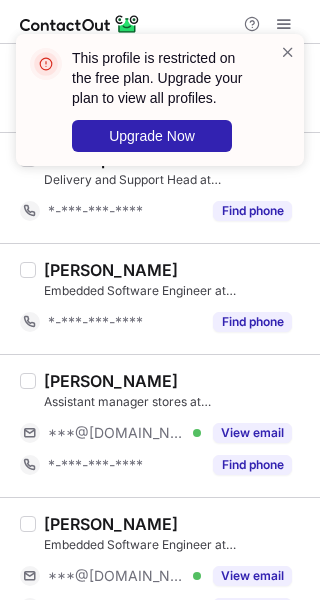 scroll, scrollTop: 2141, scrollLeft: 0, axis: vertical 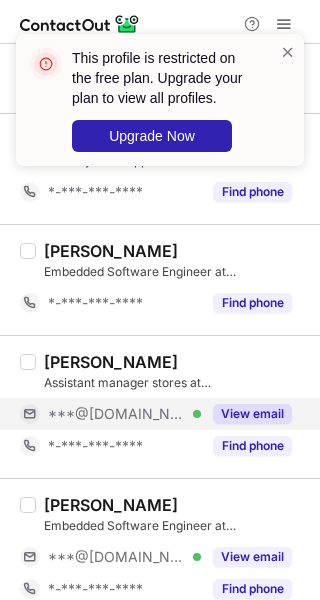 click on "View email" at bounding box center (252, 414) 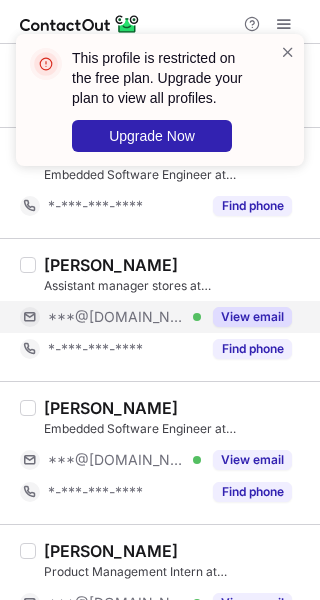 scroll, scrollTop: 2242, scrollLeft: 0, axis: vertical 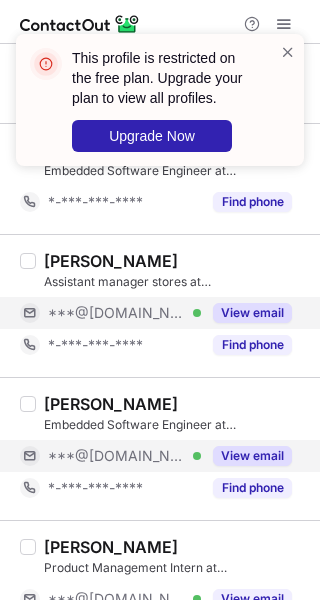 click on "View email" at bounding box center (252, 456) 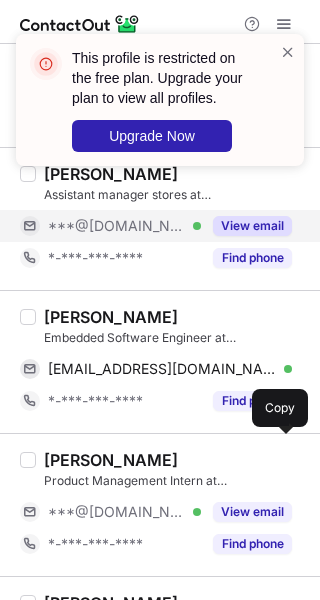 scroll, scrollTop: 2330, scrollLeft: 0, axis: vertical 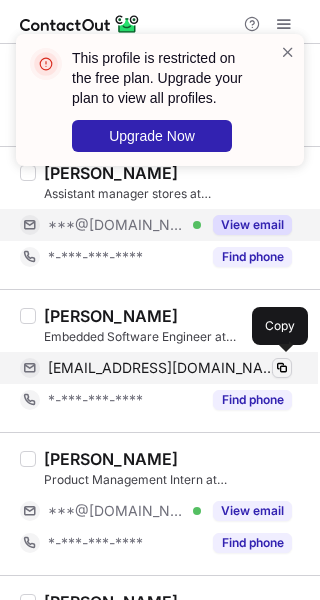 click at bounding box center [282, 368] 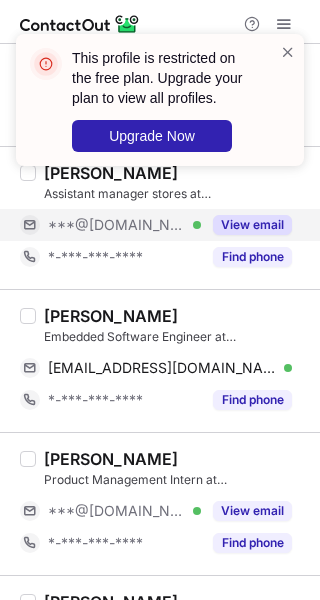 click on "Joita Mitra" at bounding box center (111, 316) 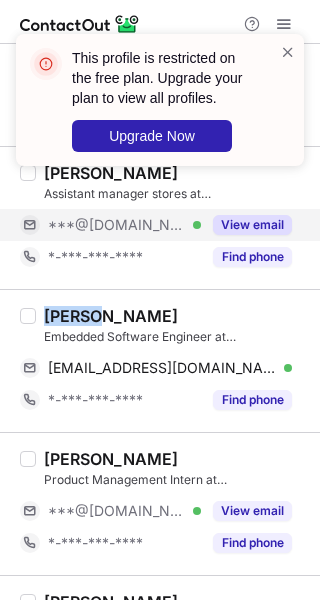 click on "Joita Mitra" at bounding box center (111, 316) 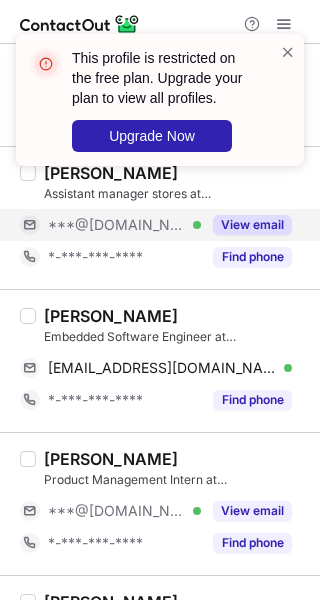 scroll, scrollTop: 2408, scrollLeft: 0, axis: vertical 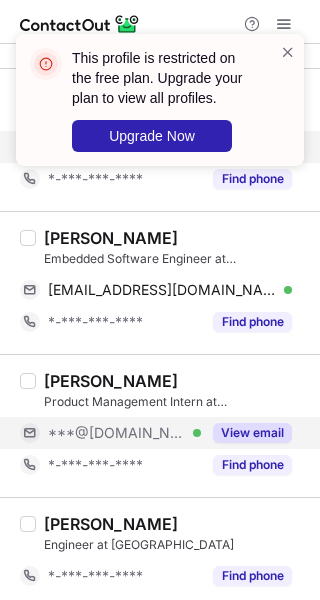 click on "View email" at bounding box center [252, 433] 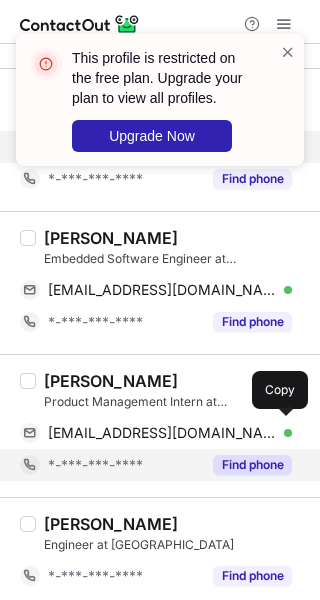 drag, startPoint x: 290, startPoint y: 426, endPoint x: 285, endPoint y: 446, distance: 20.615528 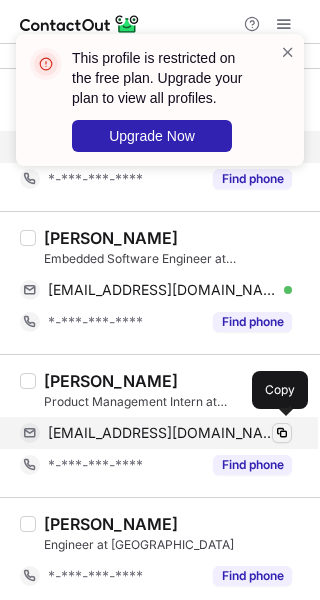 click at bounding box center (282, 433) 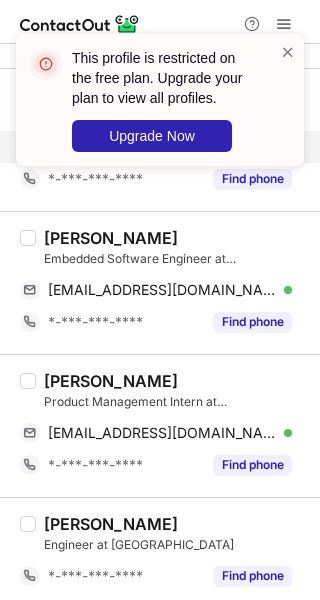 click on "Bharath R A" at bounding box center (111, 381) 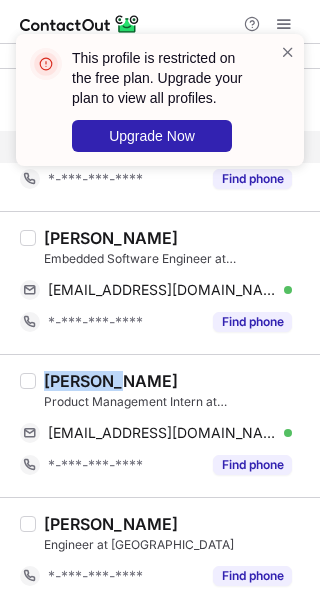click on "Bharath R A" at bounding box center (111, 381) 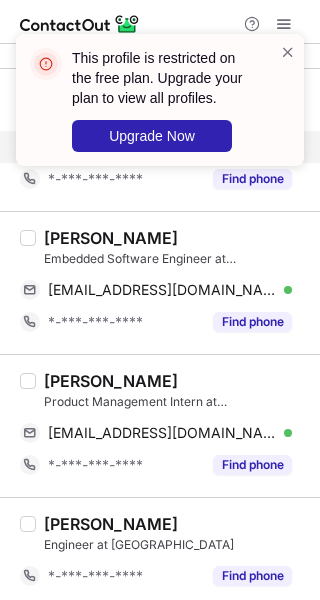 click on "Bharath R A" at bounding box center (176, 381) 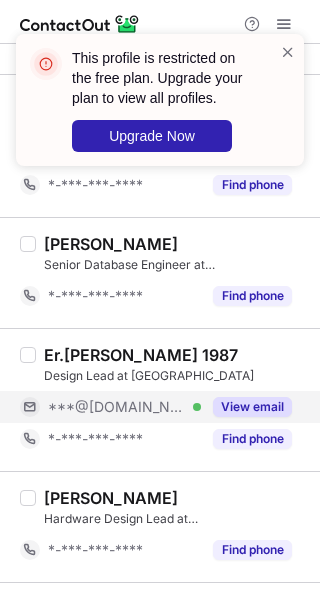 scroll, scrollTop: 1416, scrollLeft: 0, axis: vertical 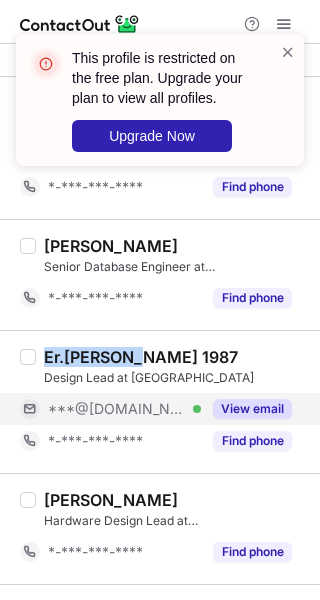 drag, startPoint x: 133, startPoint y: 345, endPoint x: 40, endPoint y: 341, distance: 93.08598 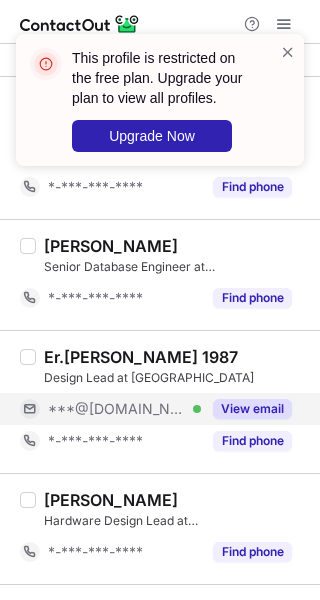 click on "Er.saravana 1987" at bounding box center [176, 357] 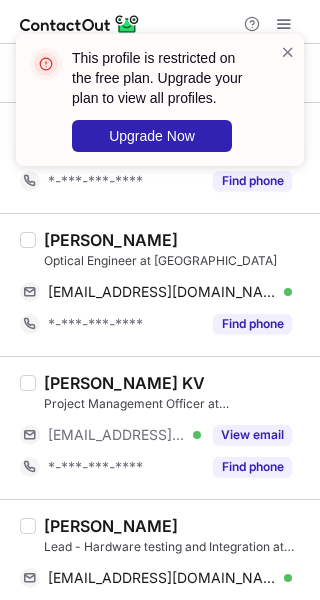 scroll, scrollTop: 846, scrollLeft: 0, axis: vertical 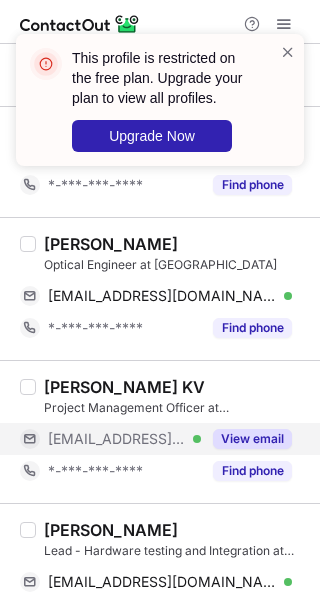 click on "View email" at bounding box center [246, 439] 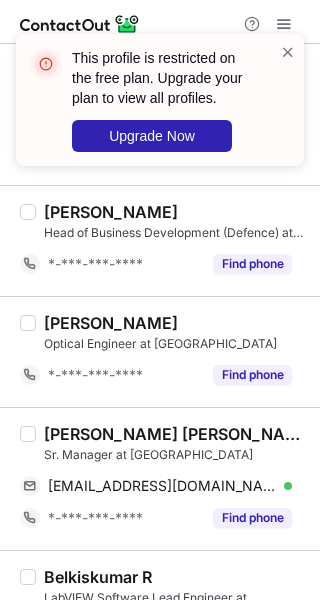 scroll, scrollTop: 0, scrollLeft: 0, axis: both 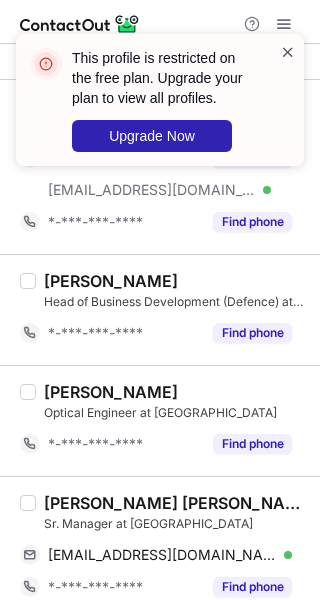 click at bounding box center [288, 52] 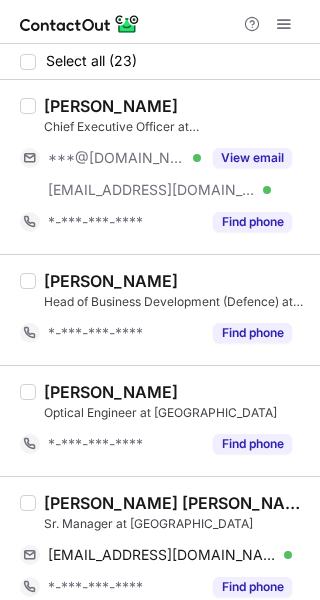 click on "Kuldeep Chhetri" at bounding box center (111, 281) 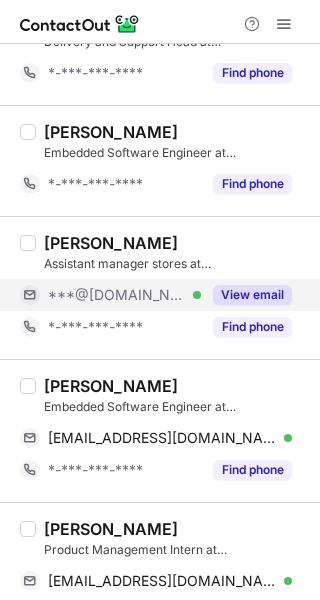 scroll, scrollTop: 2262, scrollLeft: 0, axis: vertical 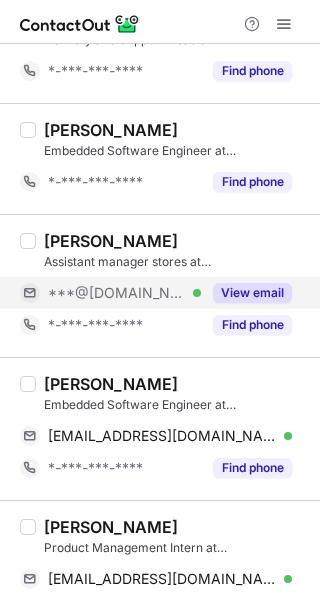 click on "Sarath Kumar" at bounding box center [111, 241] 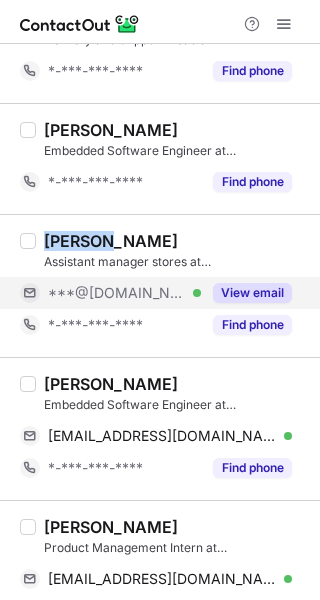 click on "Sarath Kumar" at bounding box center [111, 241] 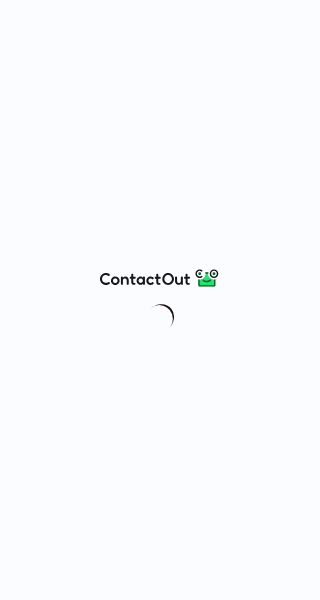 scroll, scrollTop: 0, scrollLeft: 0, axis: both 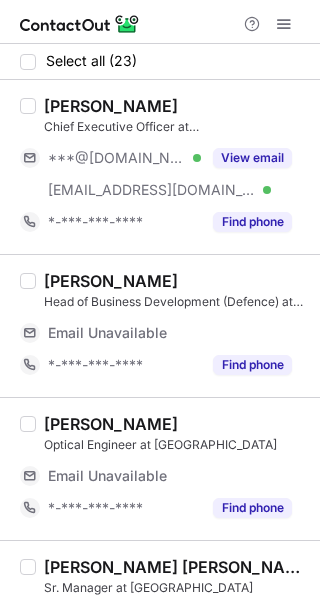 click on "[PERSON_NAME]" at bounding box center [176, 424] 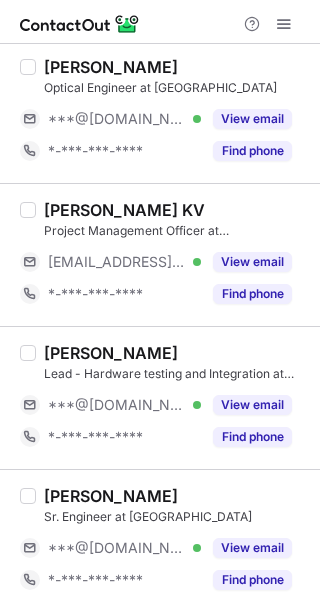 scroll, scrollTop: 1027, scrollLeft: 0, axis: vertical 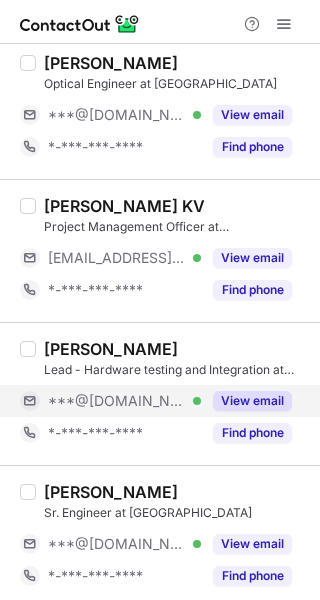 click on "View email" at bounding box center [252, 401] 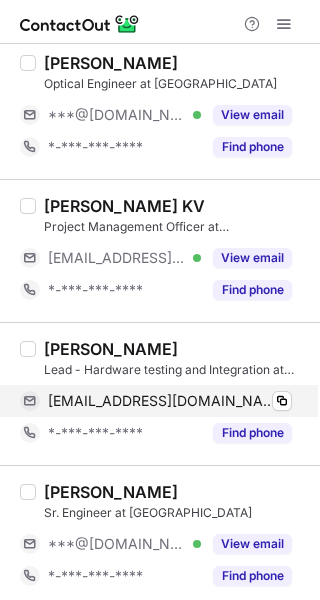 click on "[EMAIL_ADDRESS][DOMAIN_NAME] Verified Copy" at bounding box center [156, 401] 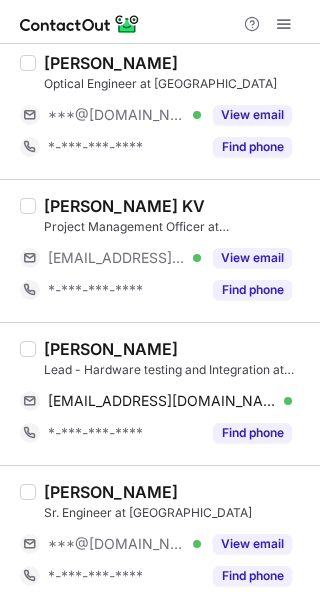 click on "[PERSON_NAME] Lead - Hardware testing and Integration at DELOPT [EMAIL_ADDRESS][DOMAIN_NAME] Verified Copy *-***-***-**** Find phone" at bounding box center [160, 393] 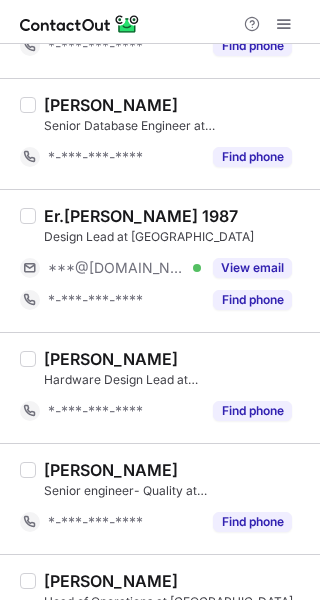 scroll, scrollTop: 1558, scrollLeft: 0, axis: vertical 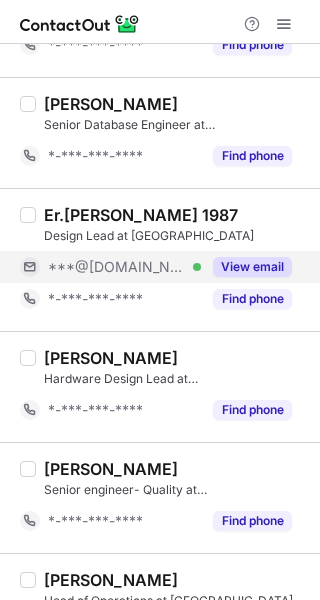 click on "View email" at bounding box center [252, 267] 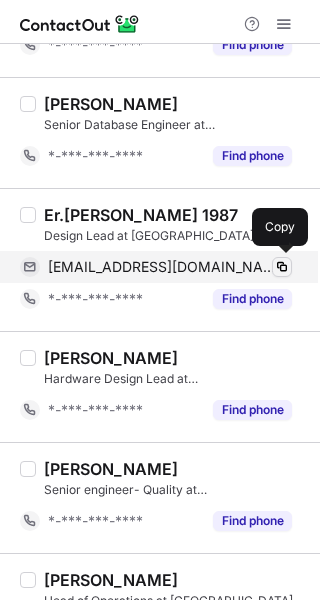 click at bounding box center [282, 267] 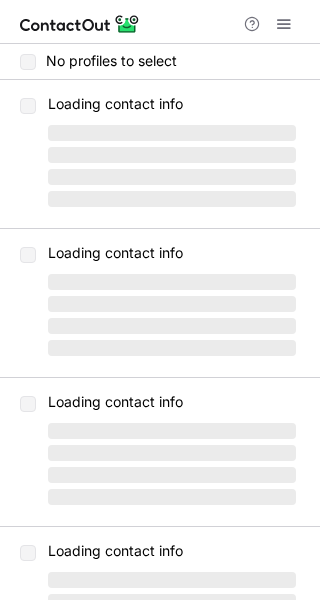 scroll, scrollTop: 0, scrollLeft: 0, axis: both 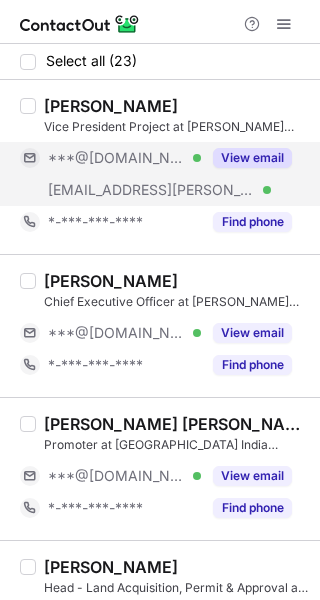 click on "View email" at bounding box center [252, 158] 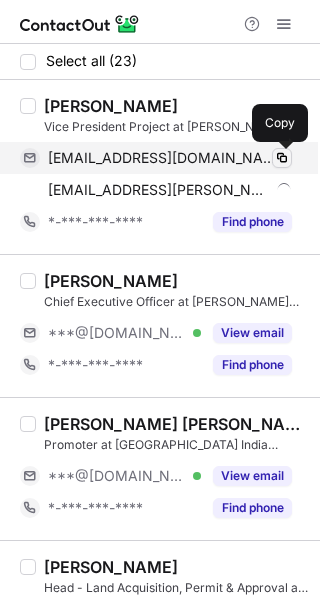 click at bounding box center (282, 158) 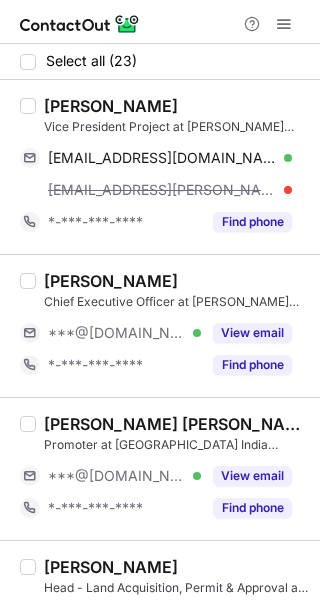 click on "[PERSON_NAME]" at bounding box center (111, 106) 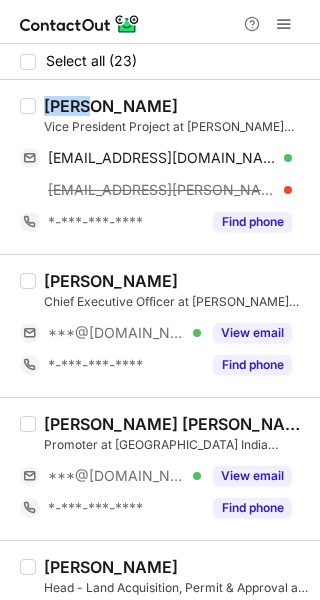 click on "[PERSON_NAME]" at bounding box center (111, 106) 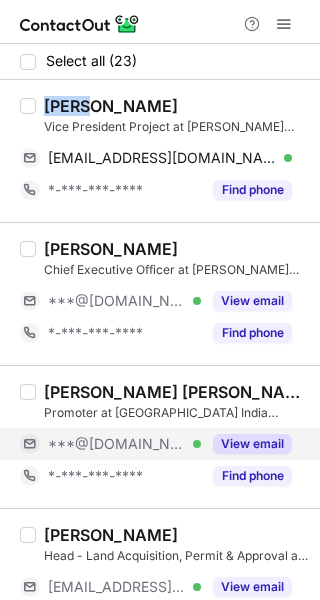 click on "View email" at bounding box center [252, 444] 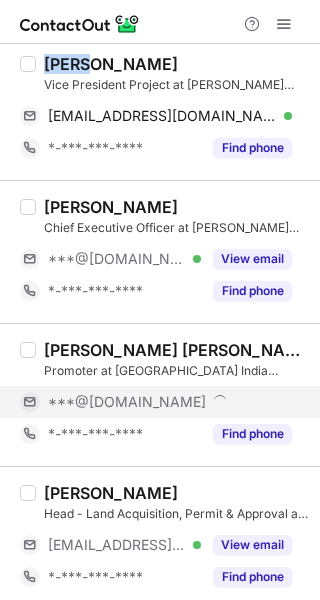 scroll, scrollTop: 43, scrollLeft: 0, axis: vertical 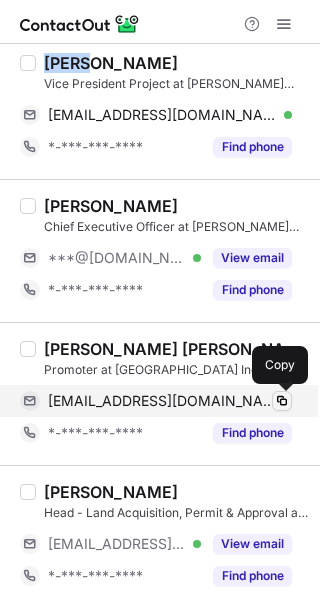 click at bounding box center [282, 401] 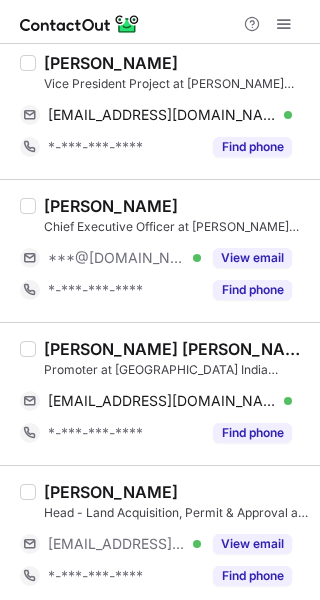 click on "[PERSON_NAME] [PERSON_NAME]" at bounding box center (176, 349) 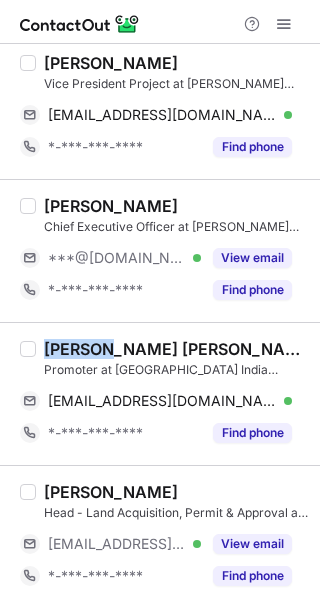 click on "[PERSON_NAME] [PERSON_NAME]" at bounding box center [176, 349] 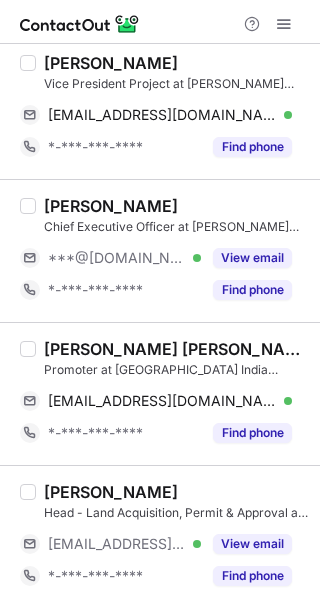 click on "[PERSON_NAME]" at bounding box center (176, 492) 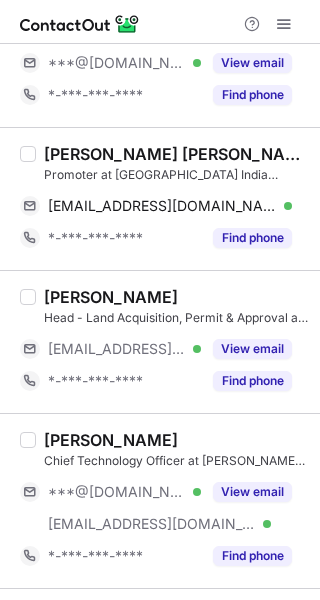 scroll, scrollTop: 244, scrollLeft: 0, axis: vertical 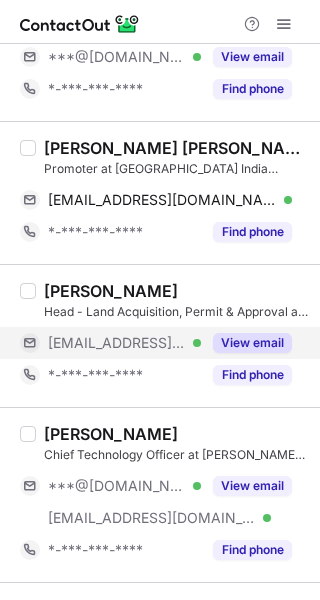 click on "View email" at bounding box center (252, 343) 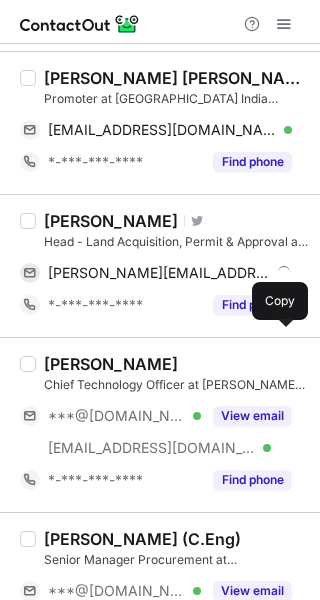 scroll, scrollTop: 316, scrollLeft: 0, axis: vertical 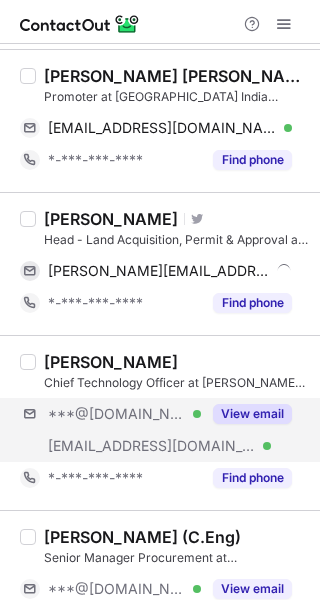 click on "***@gmail.com Verified ***@sael.co Verified View email" at bounding box center (164, 430) 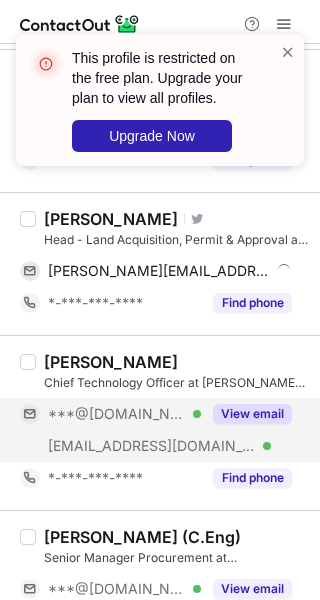 click on "View email" at bounding box center [246, 414] 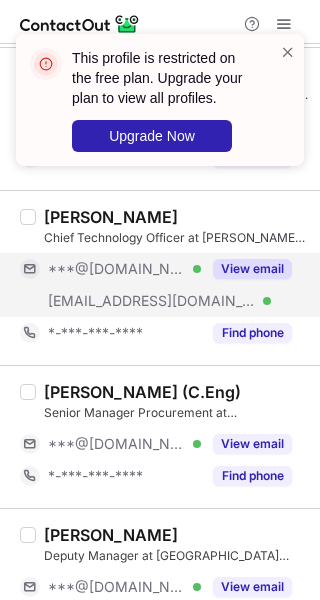 scroll, scrollTop: 462, scrollLeft: 0, axis: vertical 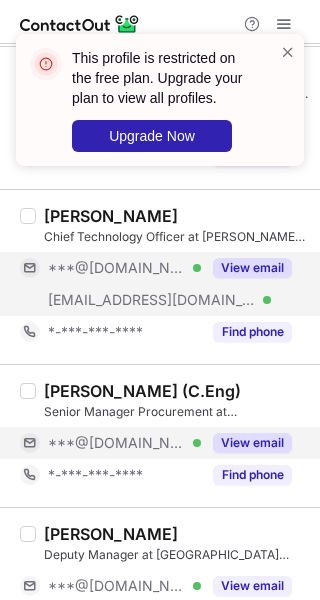 click on "View email" at bounding box center (252, 443) 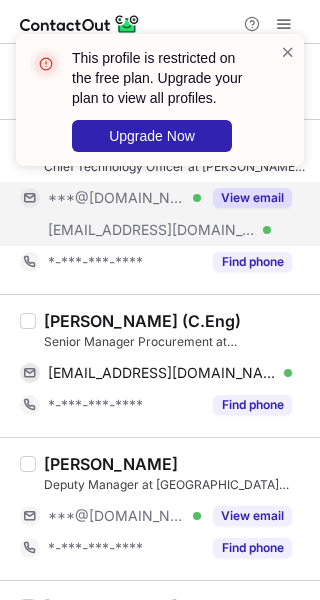 scroll, scrollTop: 534, scrollLeft: 0, axis: vertical 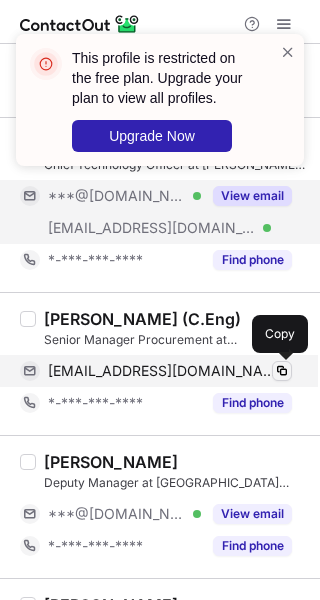 click at bounding box center [282, 371] 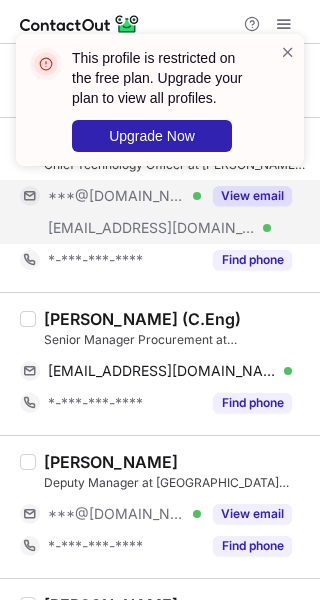 click on "[PERSON_NAME] (C.Eng)" at bounding box center [142, 319] 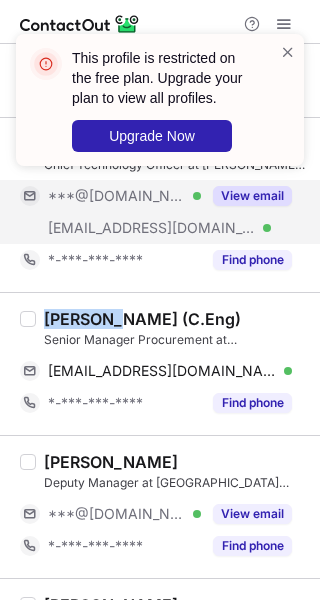 click on "[PERSON_NAME] (C.Eng)" at bounding box center (142, 319) 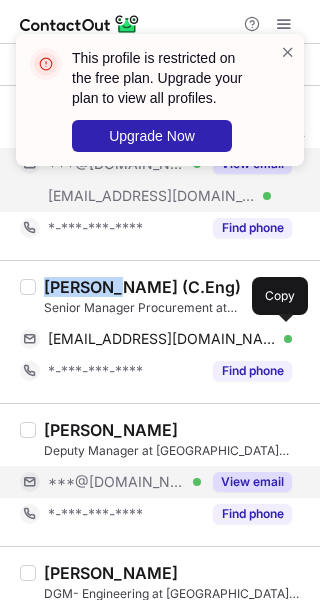 click on "View email" at bounding box center (252, 482) 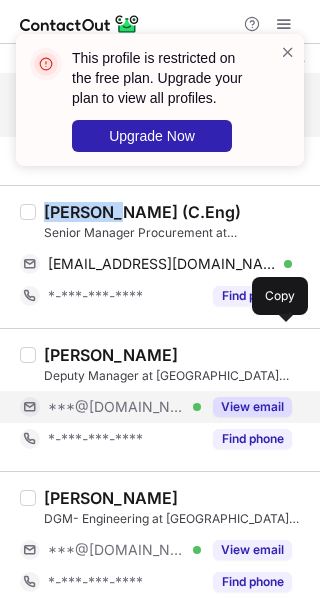 scroll, scrollTop: 613, scrollLeft: 0, axis: vertical 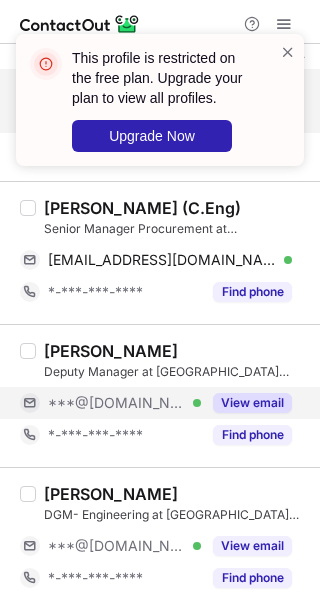 click on "View email" at bounding box center [246, 403] 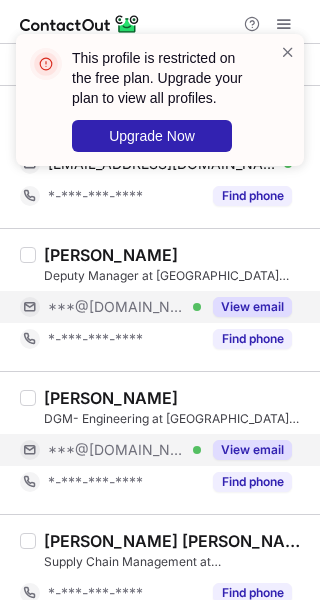 click on "View email" at bounding box center (252, 450) 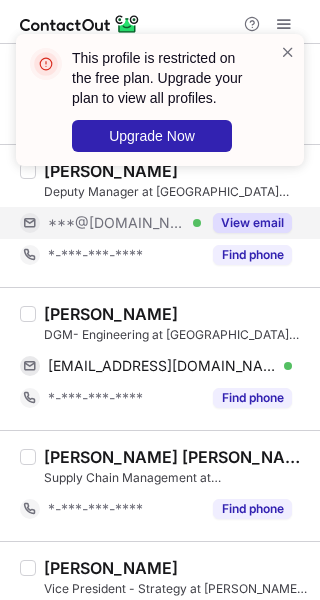 scroll, scrollTop: 794, scrollLeft: 0, axis: vertical 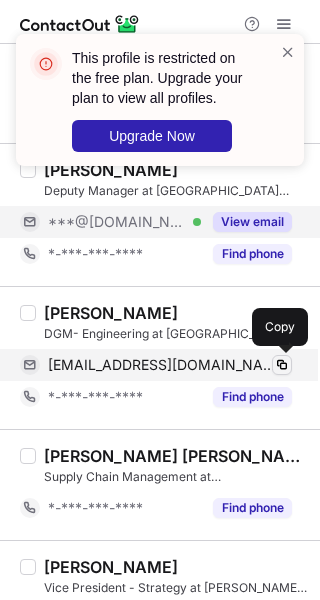 click at bounding box center (282, 365) 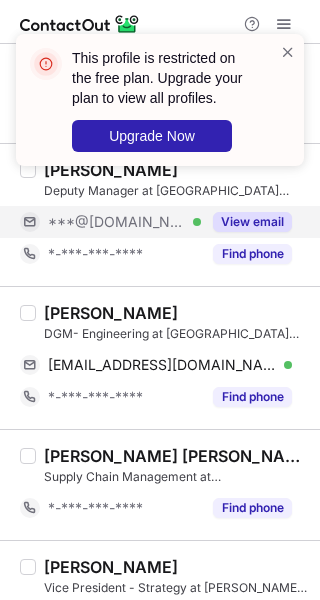click on "Rohit Kumar" at bounding box center (111, 313) 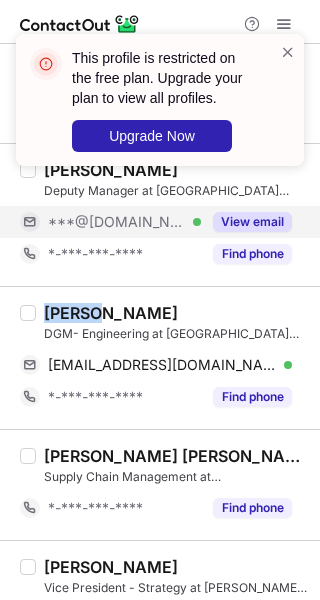 click on "Rohit Kumar" at bounding box center [111, 313] 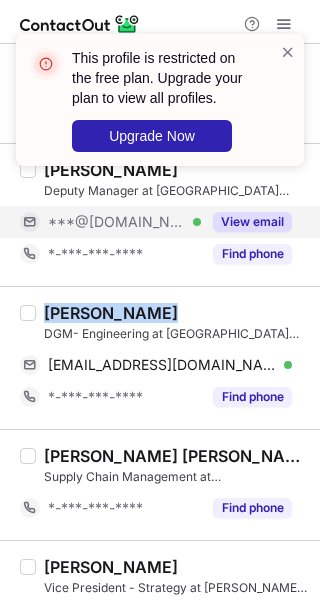 click on "Rohit Kumar" at bounding box center [111, 313] 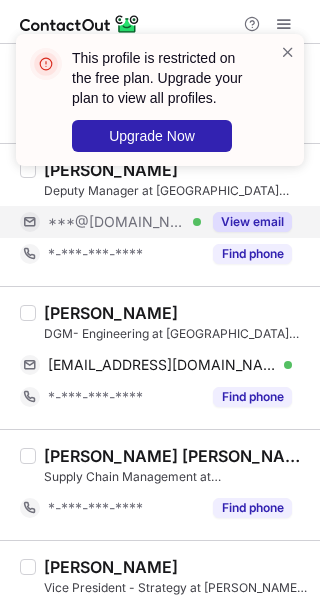 click on "Parikshit Pratap Singh" at bounding box center (176, 456) 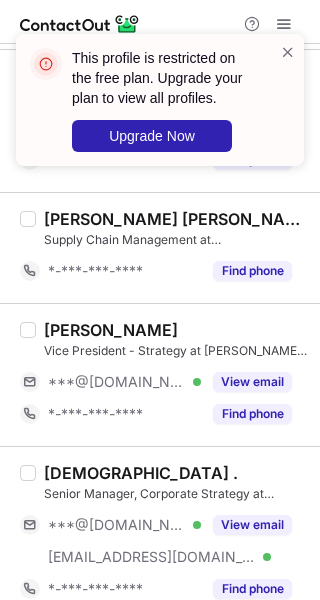 scroll, scrollTop: 1034, scrollLeft: 0, axis: vertical 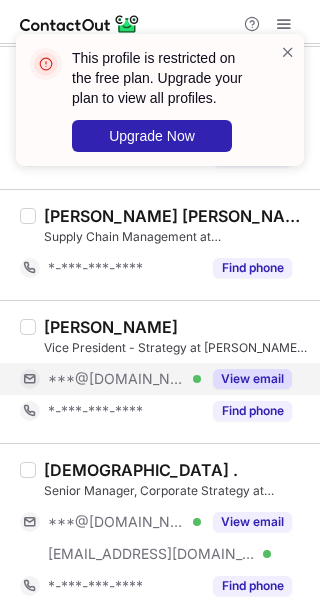 click on "View email" at bounding box center [252, 379] 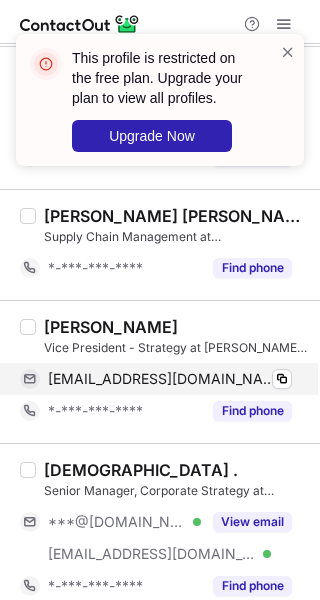 click on "swatipanjwani94@gmail.com Verified Copy" at bounding box center [156, 379] 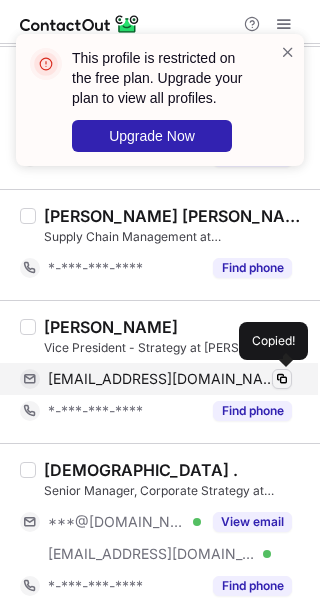 click at bounding box center (282, 379) 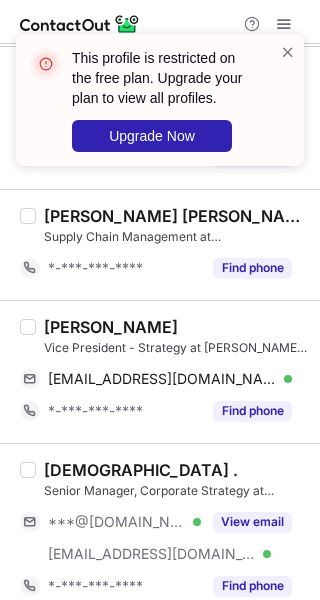 click on "Swati Panjwani" at bounding box center (111, 327) 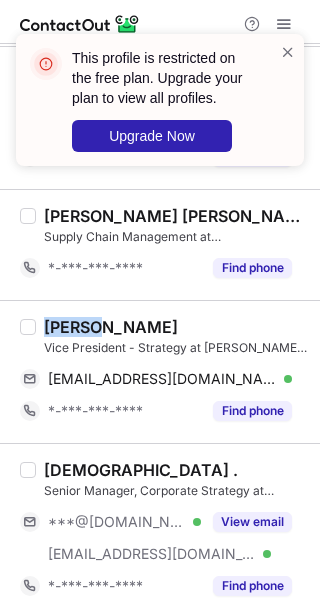 click on "Swati Panjwani" at bounding box center [111, 327] 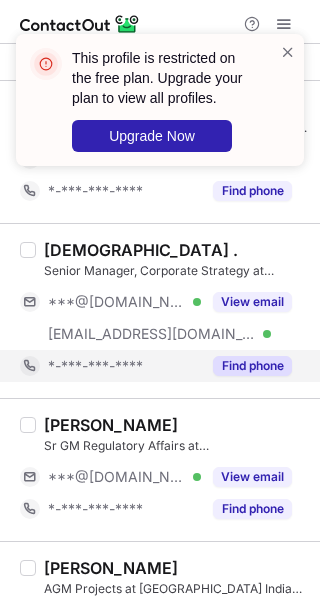 scroll, scrollTop: 1257, scrollLeft: 0, axis: vertical 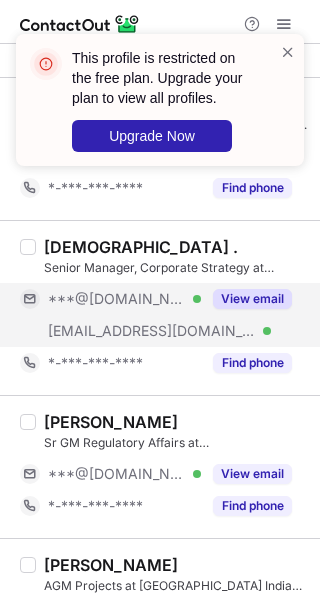 click on "View email" at bounding box center (246, 299) 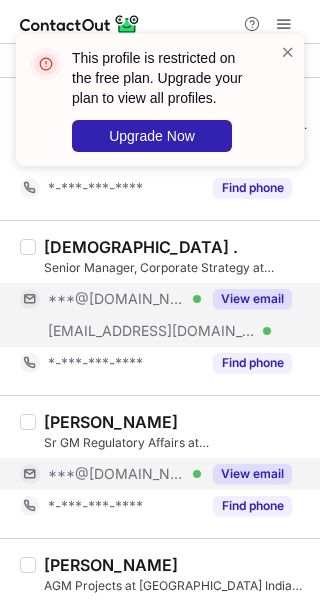 click on "View email" at bounding box center (252, 474) 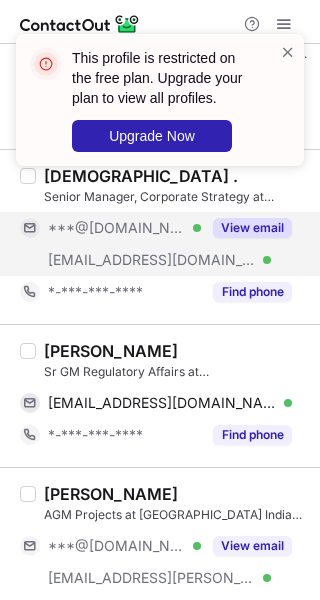 scroll, scrollTop: 1337, scrollLeft: 0, axis: vertical 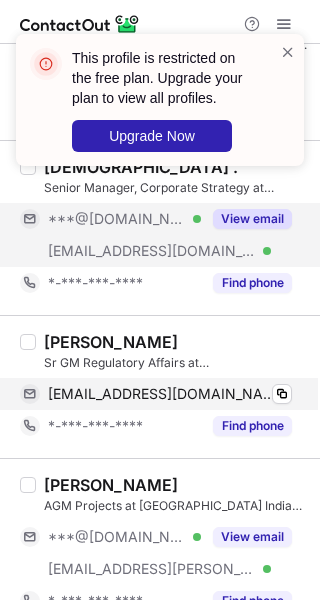 click on "awnish8@gmail.com Verified Copy" at bounding box center (156, 394) 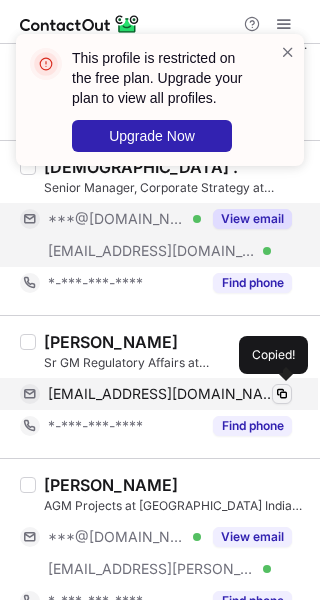 click at bounding box center (282, 394) 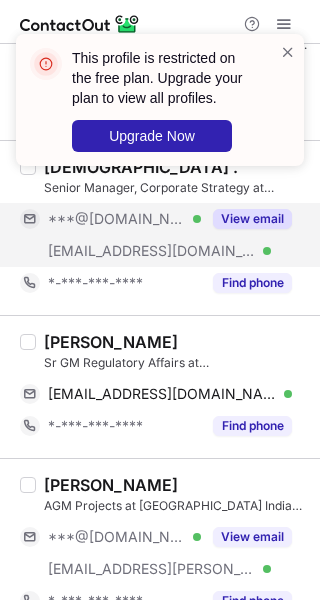 click on "Awnish P." at bounding box center (111, 342) 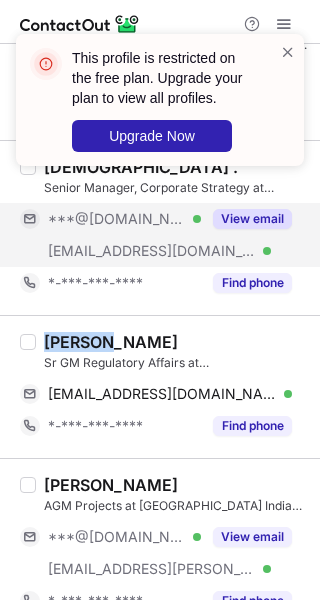click on "Awnish P." at bounding box center (111, 342) 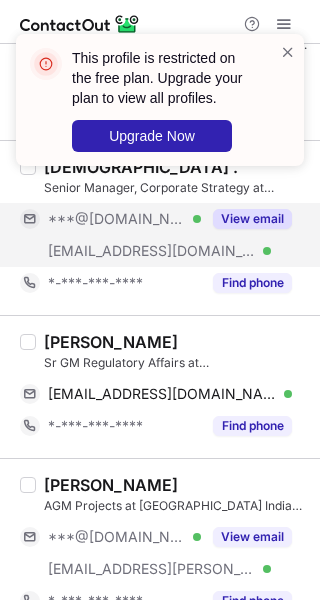 click on "Gaurav Kushwah AGM Projects at Jindal India Renewable Energy ***@gmail.com Verified ***@jirel.com Verified View email *-***-***-**** Find phone" at bounding box center (160, 545) 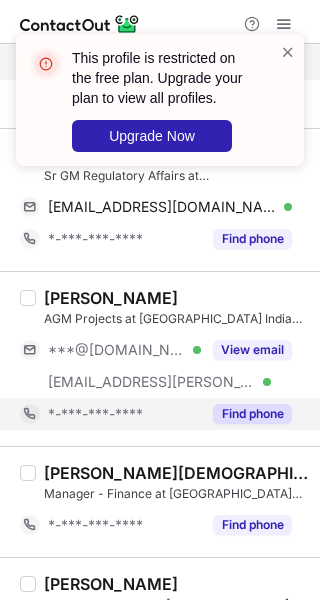 scroll, scrollTop: 1539, scrollLeft: 0, axis: vertical 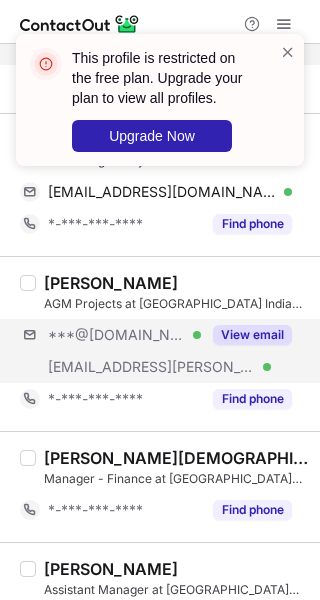 click on "***@gmail.com Verified ***@jirel.com Verified View email" at bounding box center [164, 351] 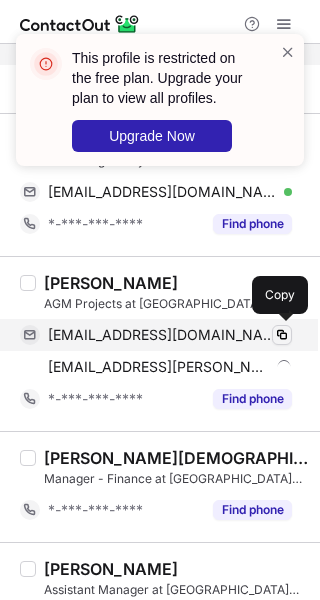 click at bounding box center [282, 335] 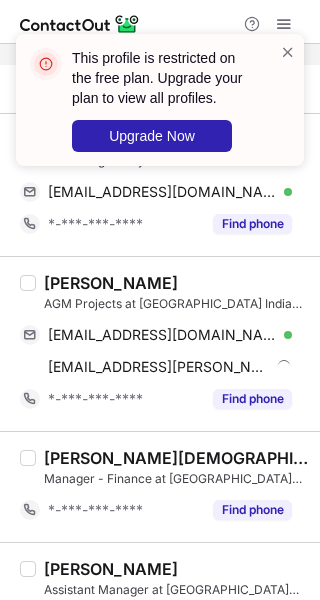 click on "Gaurav Kushwah AGM Projects at Jindal India Renewable Energy" at bounding box center [176, 293] 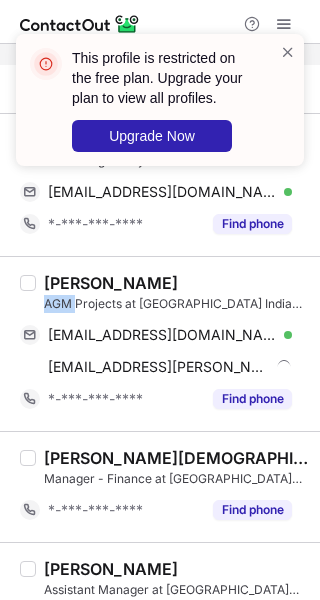click on "Gaurav Kushwah AGM Projects at Jindal India Renewable Energy" at bounding box center [176, 293] 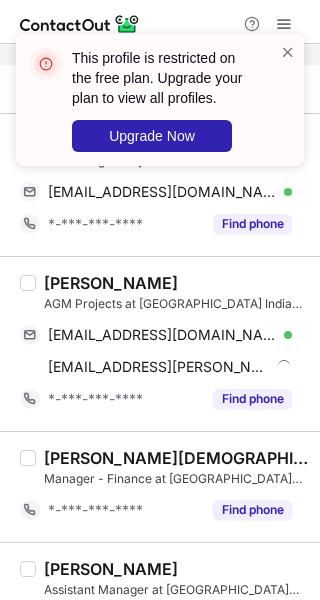 click on "Gaurav Kushwah" at bounding box center (111, 283) 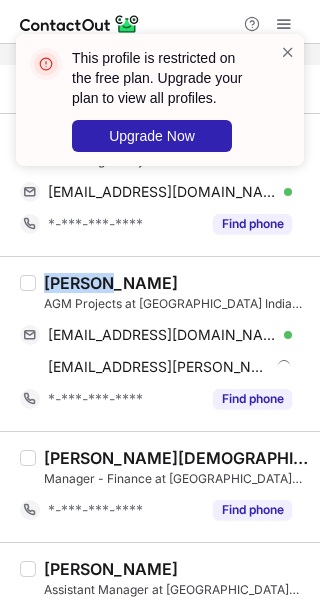 click on "Gaurav Kushwah" at bounding box center (111, 283) 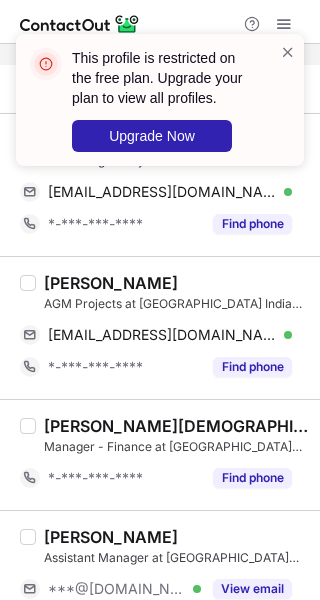 click on "Priyanka Raj" at bounding box center (176, 537) 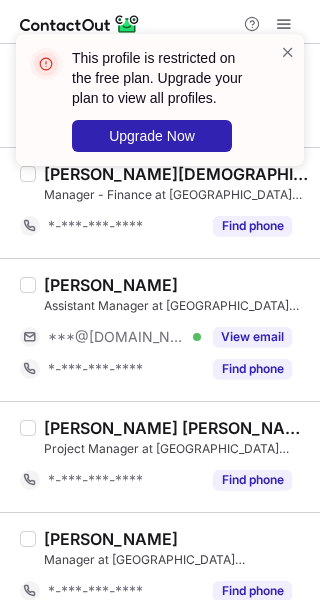 scroll, scrollTop: 1797, scrollLeft: 0, axis: vertical 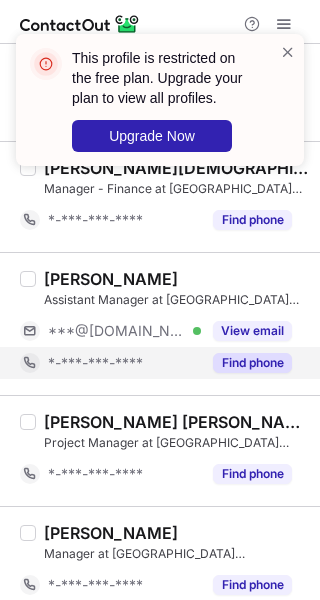 click on "Find phone" at bounding box center (246, 363) 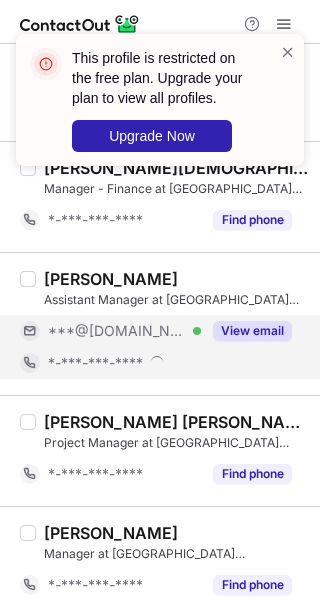click on "View email" at bounding box center [252, 331] 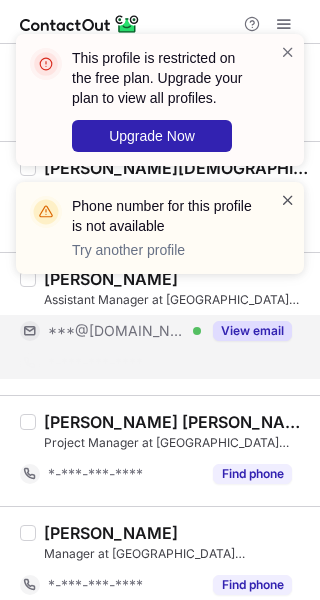 click at bounding box center [288, 200] 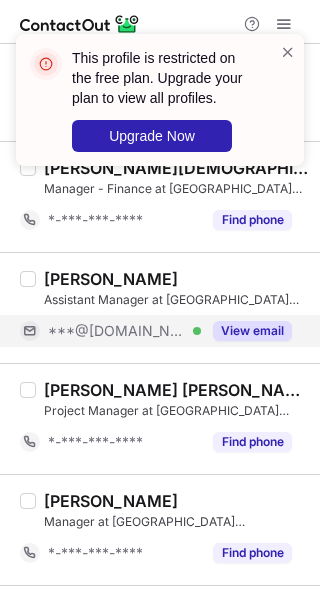 click on "View email" at bounding box center [252, 331] 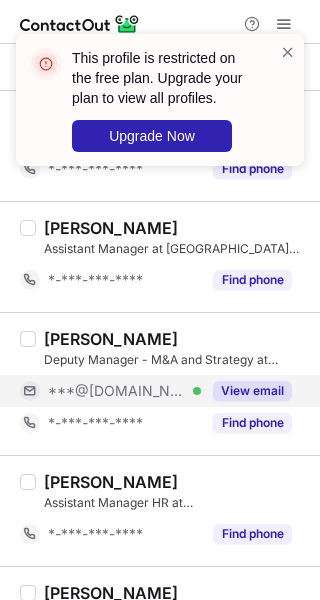 scroll, scrollTop: 2293, scrollLeft: 0, axis: vertical 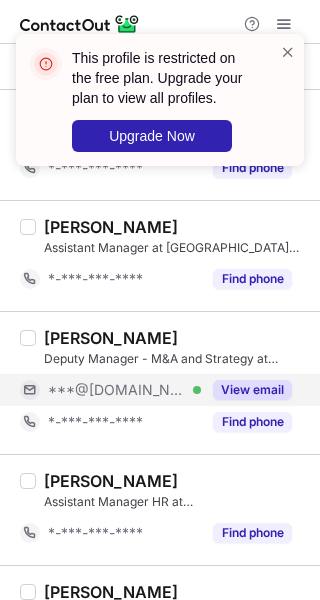 click on "View email" at bounding box center (246, 390) 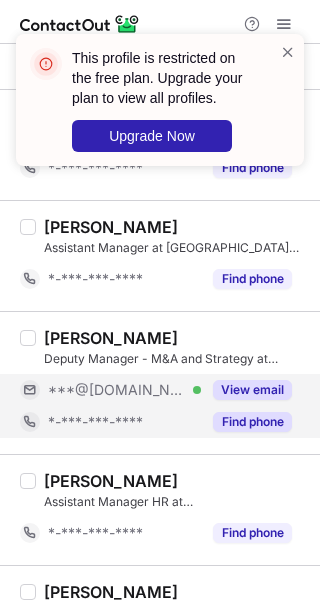 scroll, scrollTop: 2536, scrollLeft: 0, axis: vertical 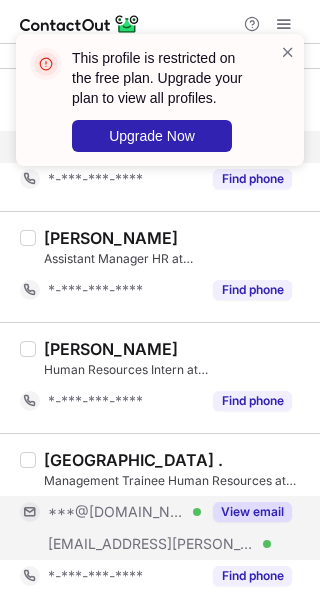 click on "View email" at bounding box center (252, 512) 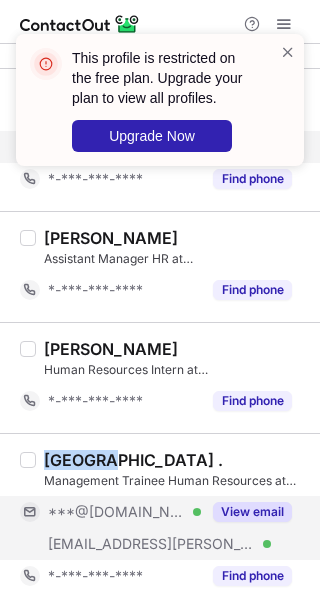 click on "Pragya . Management Trainee Human Resources at Jindal India Renewable Energy ***@gmail.com Verified ***@jirel.com Verified View email *-***-***-**** Find phone" at bounding box center [160, 520] 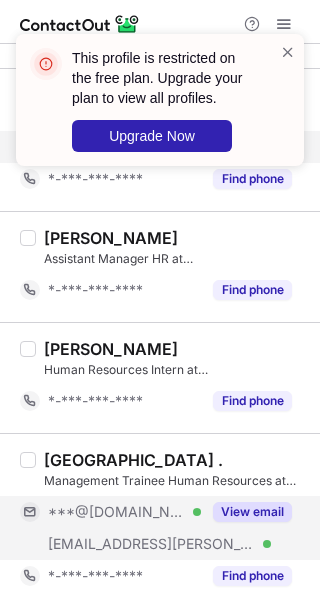 click on "Pragya . Management Trainee Human Resources at Jindal India Renewable Energy ***@gmail.com Verified ***@jirel.com Verified View email *-***-***-**** Find phone" at bounding box center (160, 520) 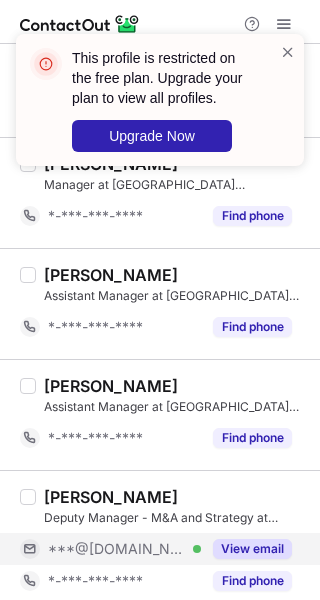 scroll, scrollTop: 2128, scrollLeft: 0, axis: vertical 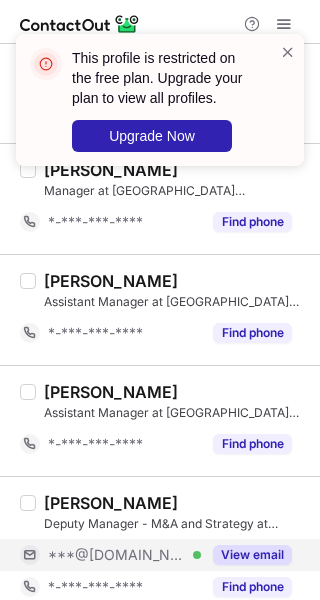 click on "Ayush Jain Deputy Manager - M&A and Strategy at Jindal India Renewable Energy ***@gmail.com Verified View email *-***-***-**** Find phone" at bounding box center [160, 547] 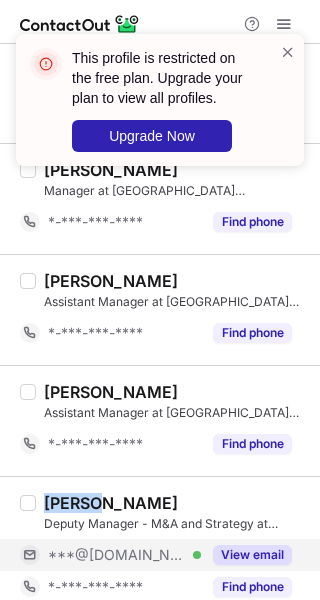 click on "Ayush Jain Deputy Manager - M&A and Strategy at Jindal India Renewable Energy ***@gmail.com Verified View email *-***-***-**** Find phone" at bounding box center (160, 547) 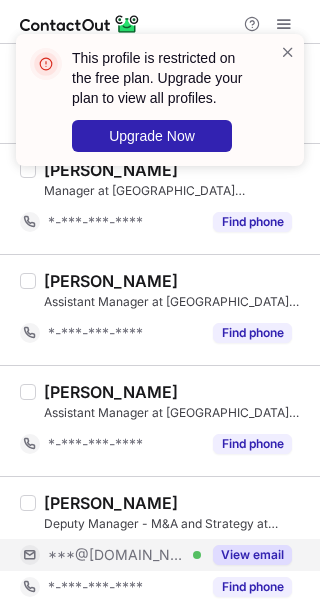 click on "John K Assistant Manager at Jindal India Renewable Energy *-***-***-**** Find phone" at bounding box center (160, 420) 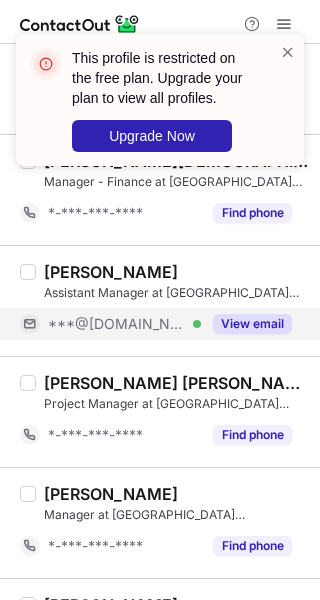 scroll, scrollTop: 1802, scrollLeft: 0, axis: vertical 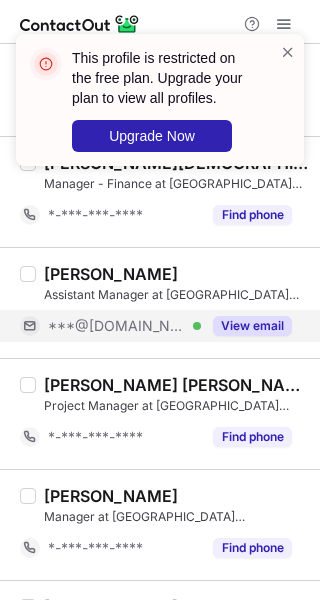 click on "Priyanka Raj" at bounding box center [111, 274] 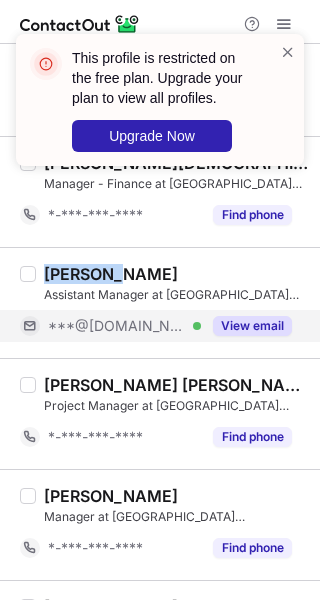 drag, startPoint x: 77, startPoint y: 271, endPoint x: 81, endPoint y: 329, distance: 58.137768 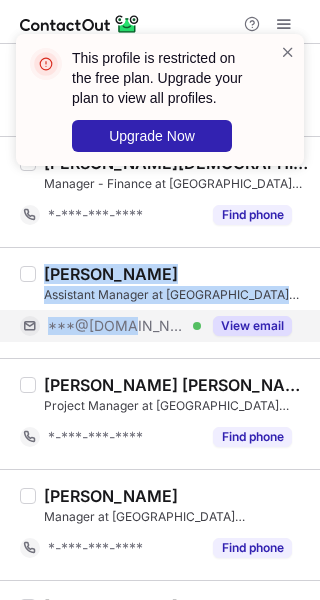 copy on "Priyanka Raj Assistant Manager at Jindal India Renewable Energy ***@gmail" 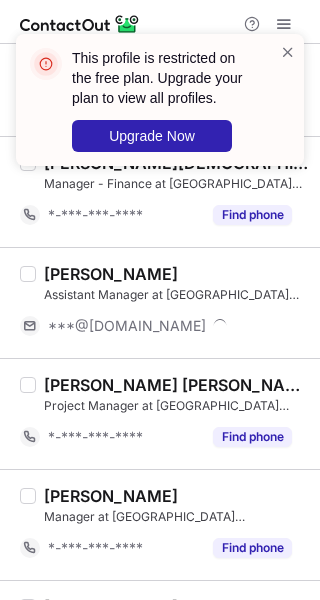 click on "Priyanka Raj" at bounding box center (111, 274) 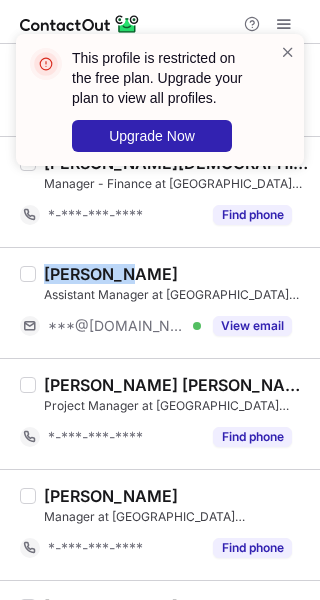 click on "Priyanka Raj" at bounding box center (111, 274) 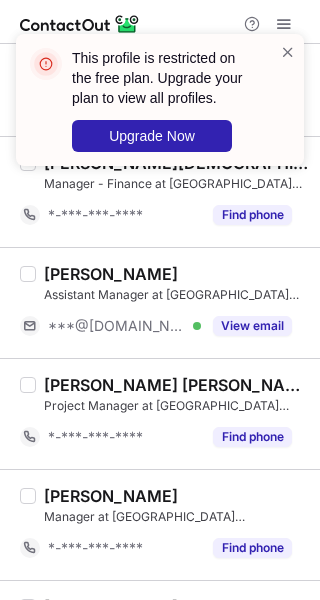 click on "Priyanka Raj" at bounding box center [176, 274] 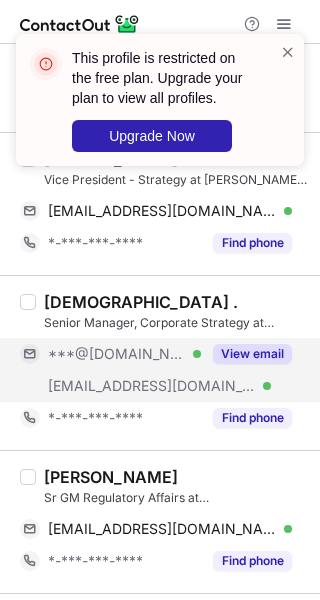 scroll, scrollTop: 1202, scrollLeft: 0, axis: vertical 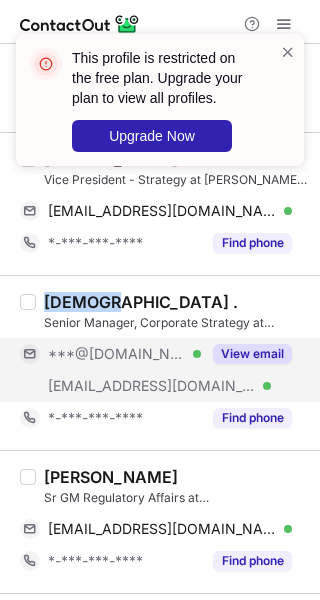 click on "Suyash ." at bounding box center [141, 302] 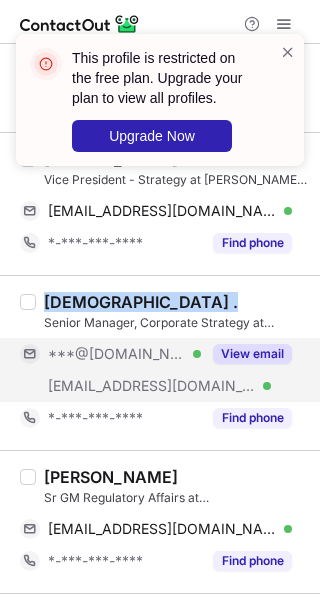 click on "Suyash ." at bounding box center [141, 302] 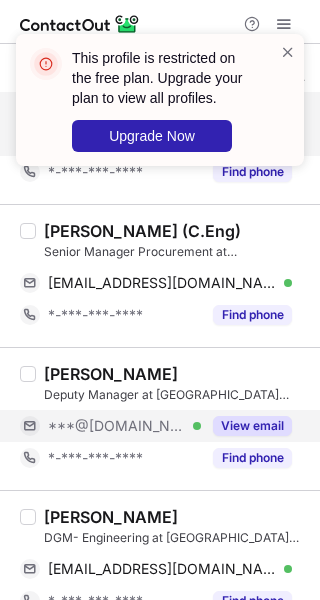 scroll, scrollTop: 588, scrollLeft: 0, axis: vertical 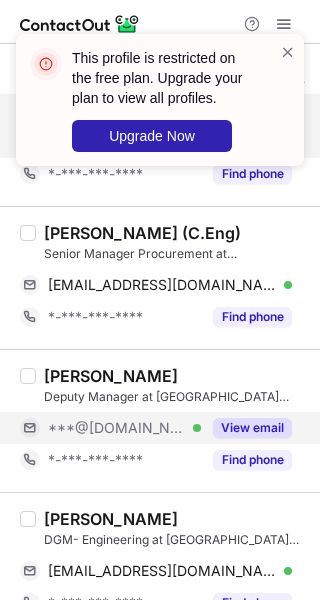 click on "Suraj Singh" at bounding box center (111, 376) 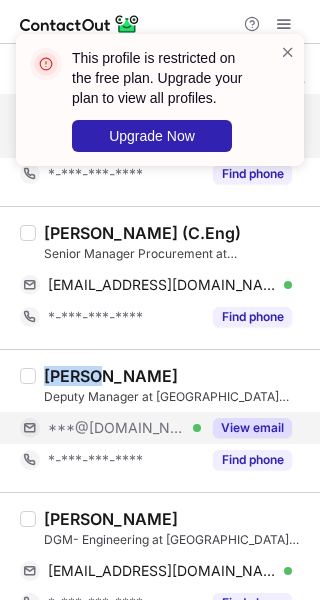 click on "Suraj Singh" at bounding box center (111, 376) 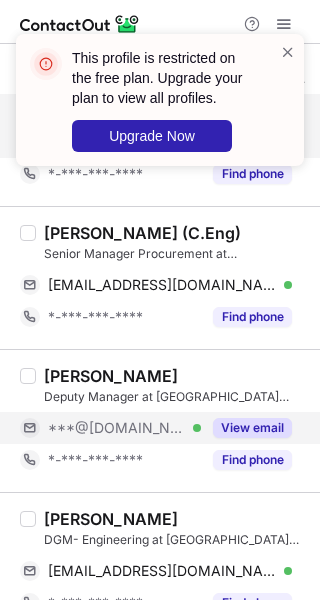 click on "Suraj Singh" at bounding box center (176, 376) 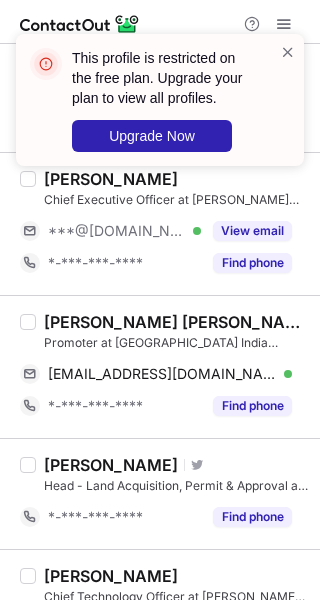 scroll, scrollTop: 0, scrollLeft: 0, axis: both 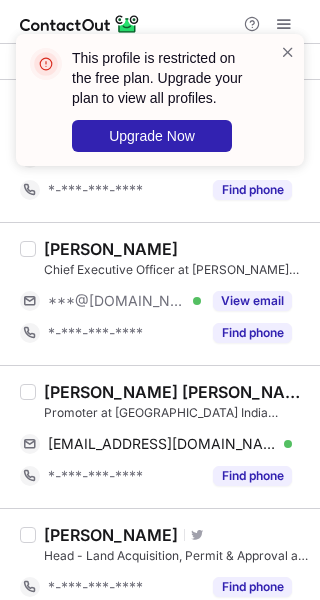 click on "Amit Kumar Mittal" at bounding box center [111, 249] 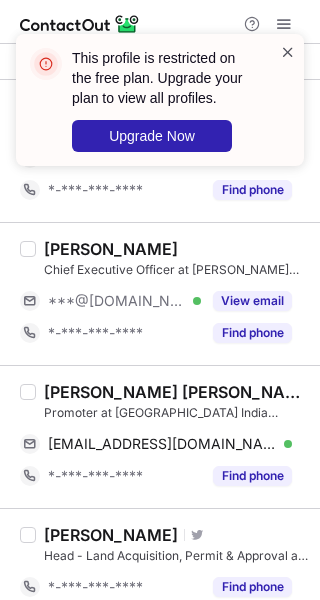 click at bounding box center [288, 52] 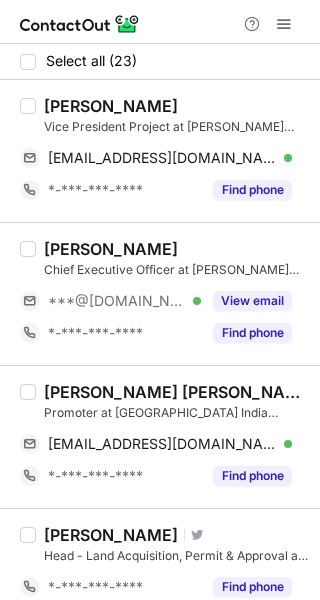 click on "Ajay Singh Vice President Project at Jindal India Renewable Energy ajayps03@yahoo.com Verified Copy *-***-***-**** Find phone" at bounding box center (160, 151) 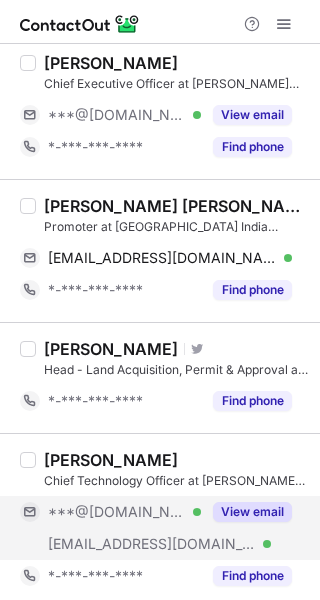 scroll, scrollTop: 187, scrollLeft: 0, axis: vertical 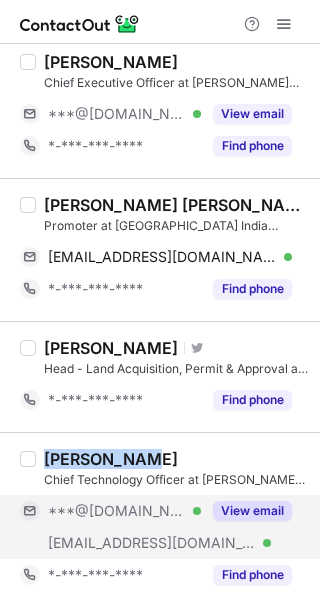 drag, startPoint x: 133, startPoint y: 453, endPoint x: 25, endPoint y: 435, distance: 109.48972 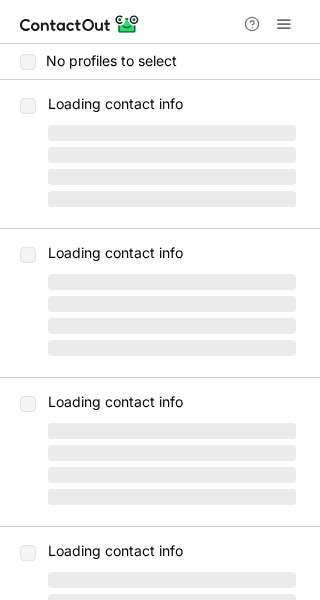 scroll, scrollTop: 0, scrollLeft: 0, axis: both 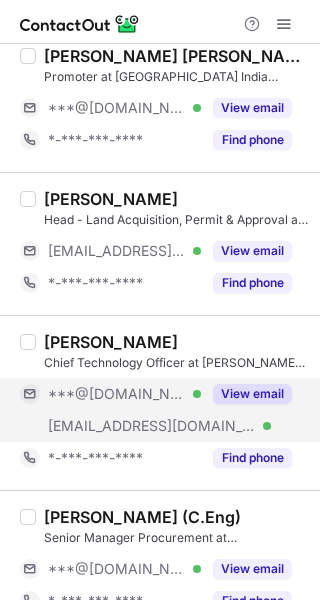 click on "View email" at bounding box center (252, 394) 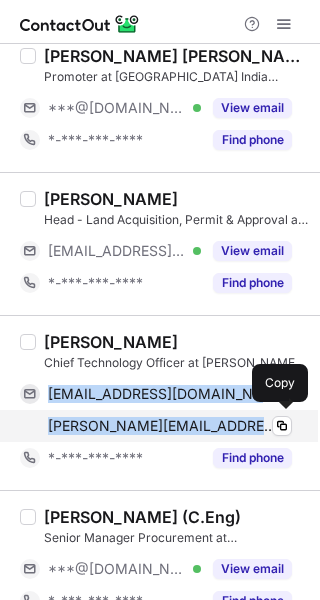 drag, startPoint x: 42, startPoint y: 389, endPoint x: 245, endPoint y: 433, distance: 207.71375 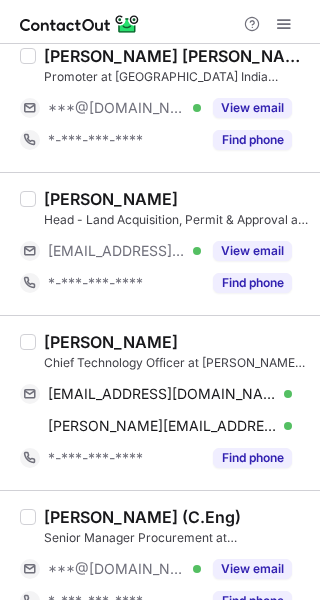 click on "Chief Technology Officer at [PERSON_NAME] India Renewable Energy" at bounding box center [176, 363] 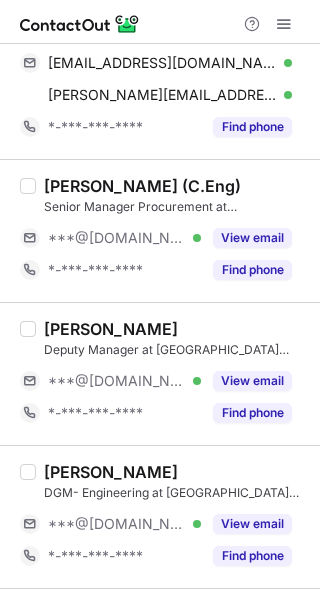 scroll, scrollTop: 700, scrollLeft: 0, axis: vertical 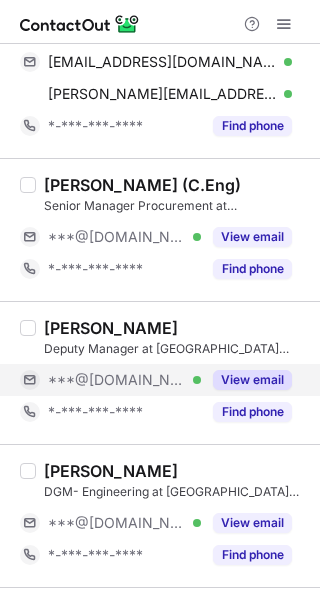 click on "View email" at bounding box center (252, 380) 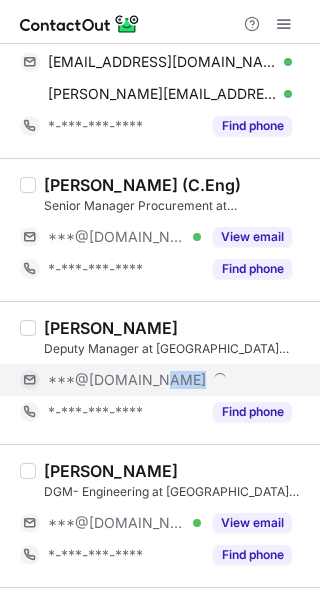 click on "***@[DOMAIN_NAME]" at bounding box center [170, 380] 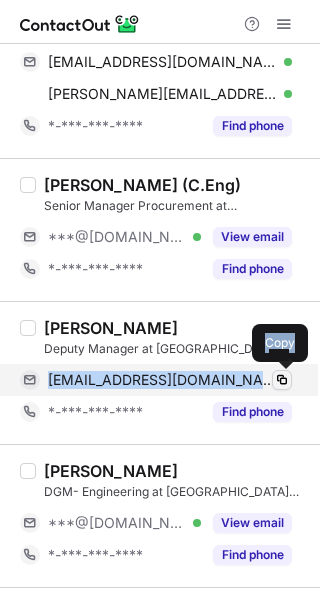 click at bounding box center [282, 380] 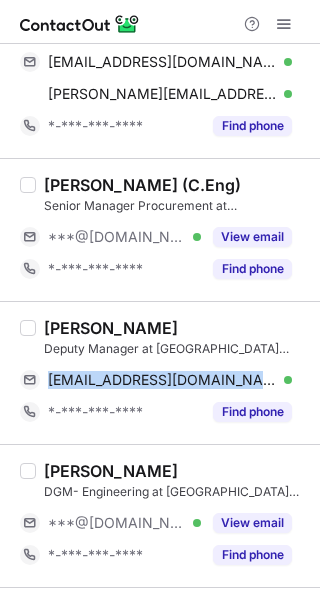 click on "[PERSON_NAME]" at bounding box center (176, 471) 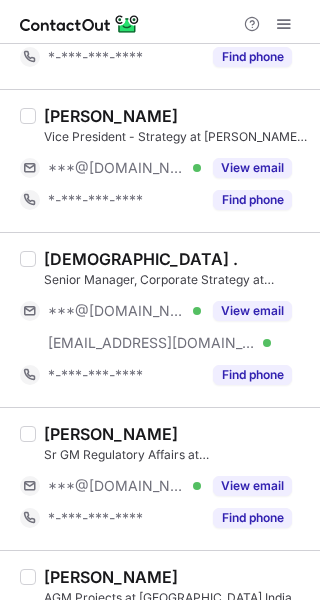 scroll, scrollTop: 1311, scrollLeft: 0, axis: vertical 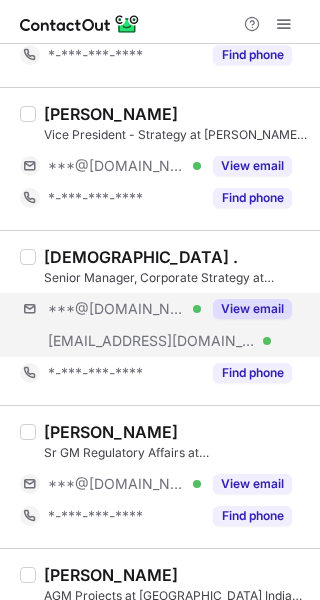 click on "***@[DOMAIN_NAME] Verified [EMAIL_ADDRESS][DOMAIN_NAME] Verified View email" at bounding box center (164, 325) 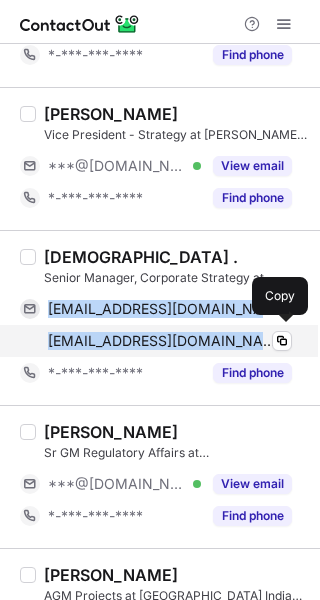 drag, startPoint x: 47, startPoint y: 308, endPoint x: 187, endPoint y: 341, distance: 143.83672 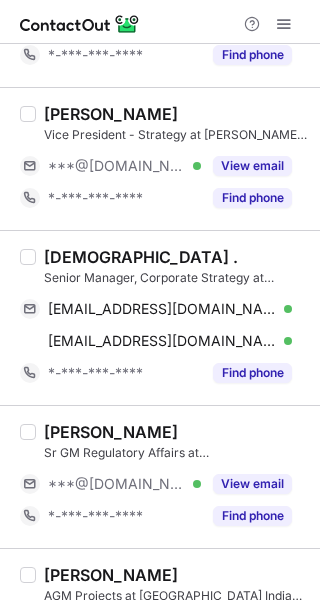 click on "[PERSON_NAME] GM Regulatory Affairs at [GEOGRAPHIC_DATA] India Renewable Energy ***@[DOMAIN_NAME] Verified View email *-***-***-**** Find phone" at bounding box center (160, 476) 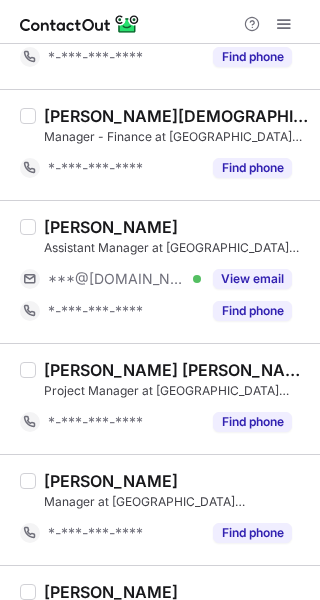 scroll, scrollTop: 1947, scrollLeft: 0, axis: vertical 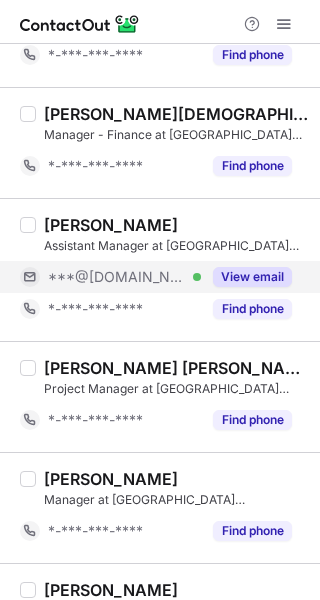 click on "View email" at bounding box center (252, 277) 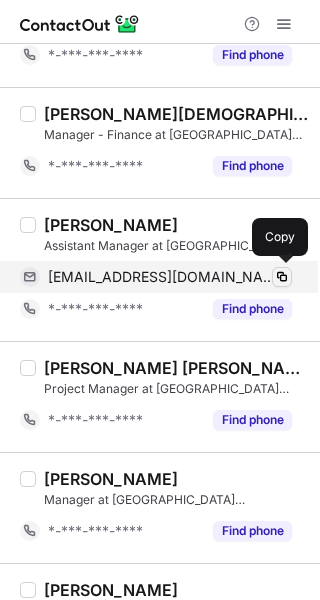 click at bounding box center (282, 277) 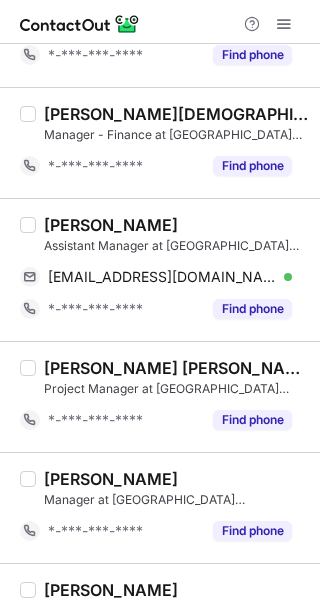 click on "[PERSON_NAME] Manager at [GEOGRAPHIC_DATA] India Renewable Energy *-***-***-**** Find phone" at bounding box center [160, 507] 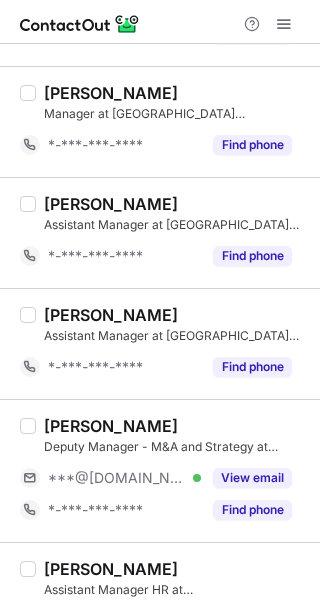 scroll, scrollTop: 2411, scrollLeft: 0, axis: vertical 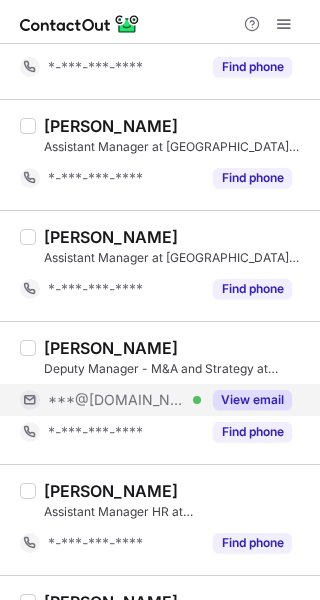 click on "View email" at bounding box center (246, 400) 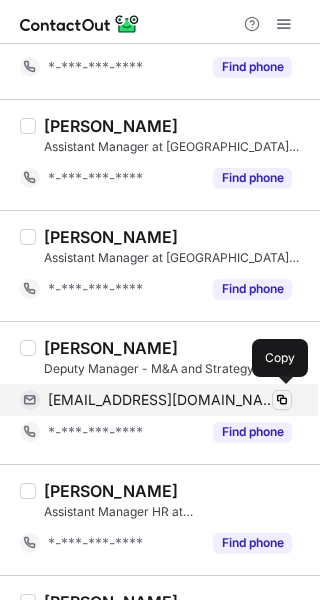 click at bounding box center (282, 400) 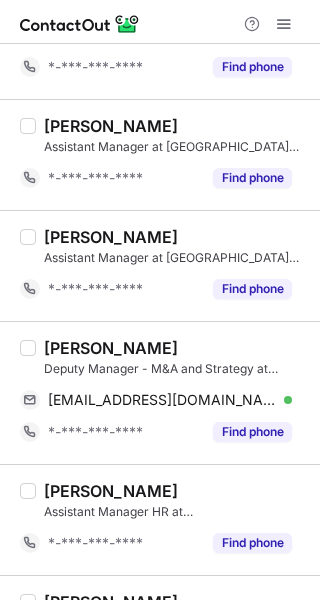 click on "Akshansh Negi Assistant Manager HR at Jindal India Renewable Energy" at bounding box center (176, 501) 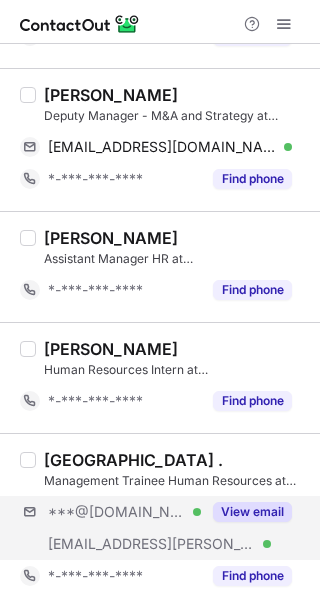 click on "***@gmail.com Verified ***@jirel.com Verified View email" at bounding box center [164, 528] 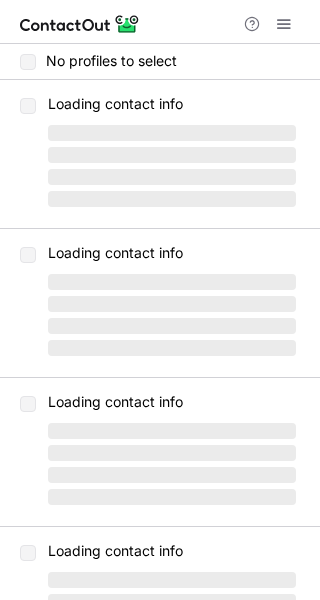 scroll, scrollTop: 0, scrollLeft: 0, axis: both 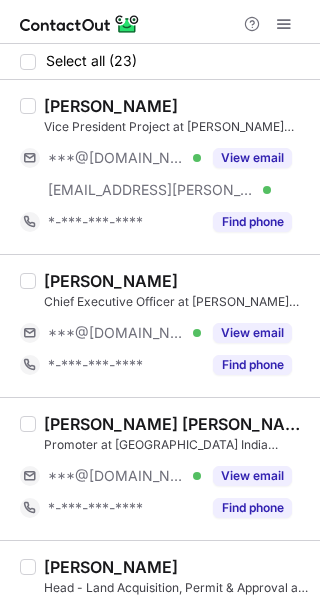 click on "[PERSON_NAME] Chief Executive Officer at [PERSON_NAME] India Renewable Energy ***@[DOMAIN_NAME] Verified View email *-***-***-**** Find phone" at bounding box center (160, 325) 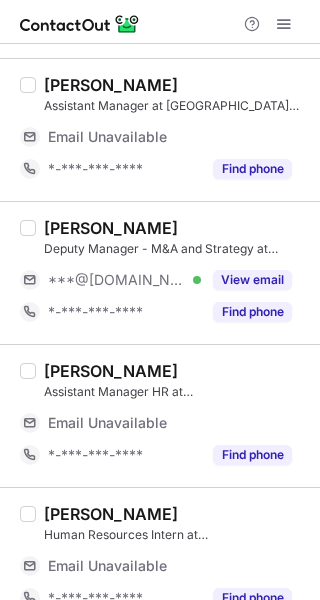 scroll, scrollTop: 2920, scrollLeft: 0, axis: vertical 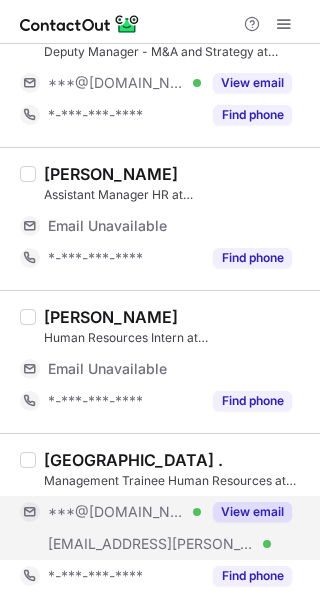 click on "View email" at bounding box center [252, 512] 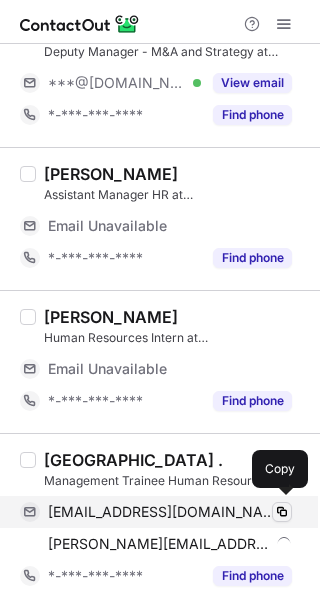 click at bounding box center (282, 512) 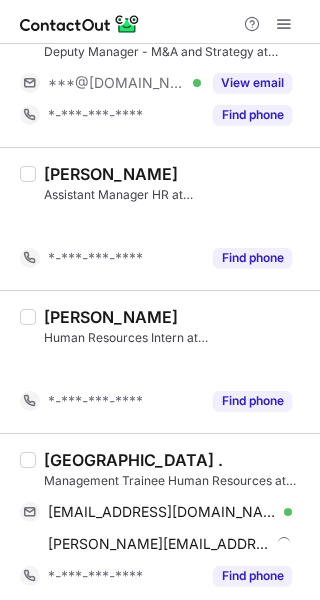 scroll, scrollTop: 2664, scrollLeft: 0, axis: vertical 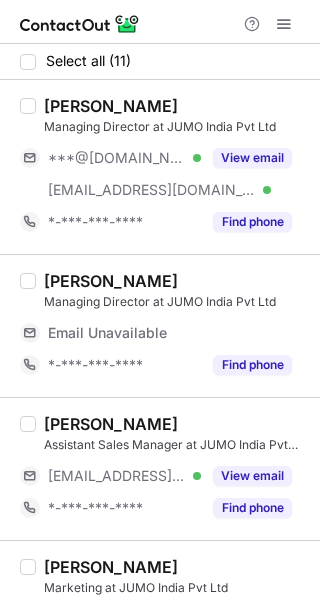 click on "[PERSON_NAME]" at bounding box center (176, 281) 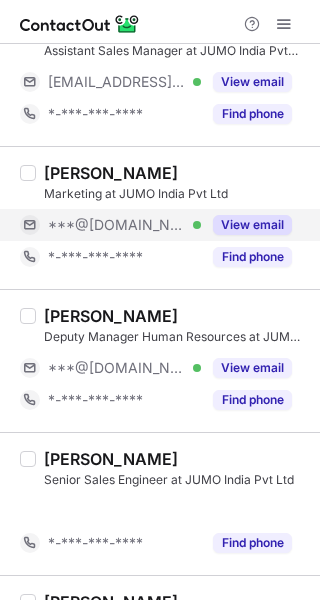 scroll, scrollTop: 330, scrollLeft: 0, axis: vertical 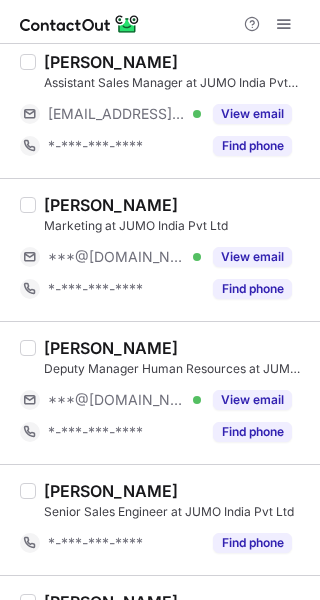click on "[PERSON_NAME]" at bounding box center (176, 348) 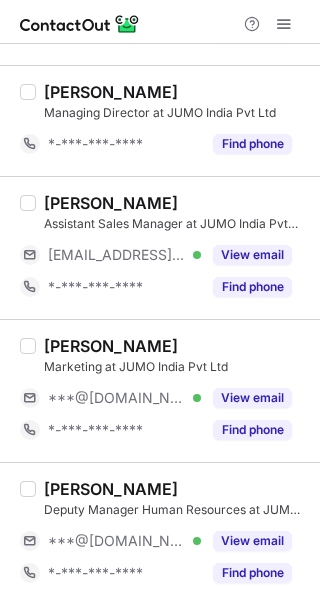 scroll, scrollTop: 199, scrollLeft: 0, axis: vertical 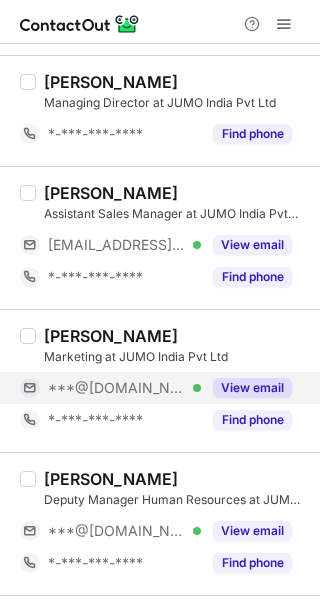 click on "View email" at bounding box center (252, 388) 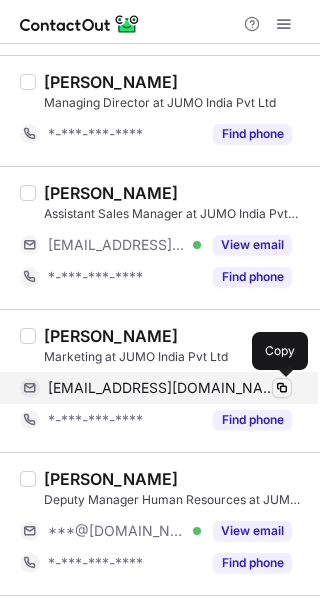 click at bounding box center (282, 388) 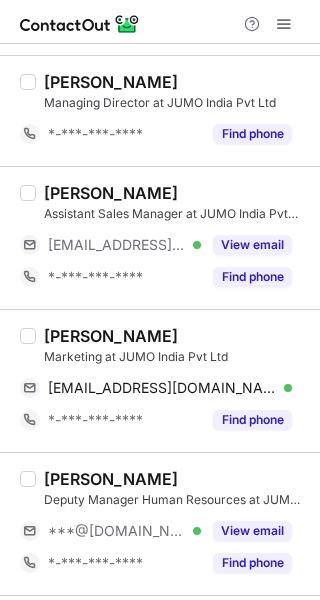 click on "[PERSON_NAME]" at bounding box center [111, 336] 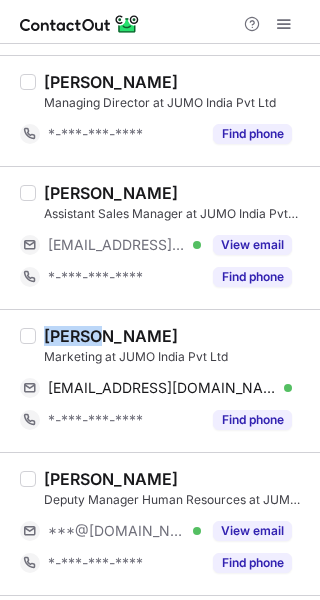 click on "[PERSON_NAME]" at bounding box center [111, 336] 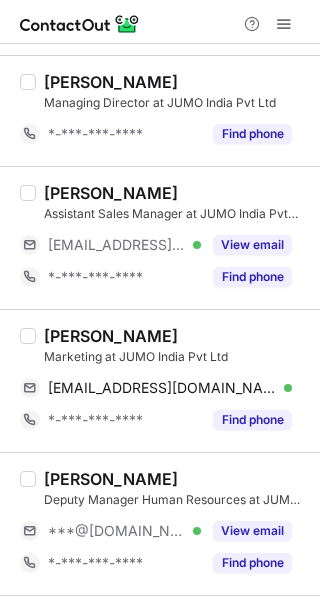 click on "[PERSON_NAME] Marketing at JUMO India Pvt Ltd [EMAIL_ADDRESS][DOMAIN_NAME] Verified Copy *-***-***-**** Find phone" at bounding box center [160, 380] 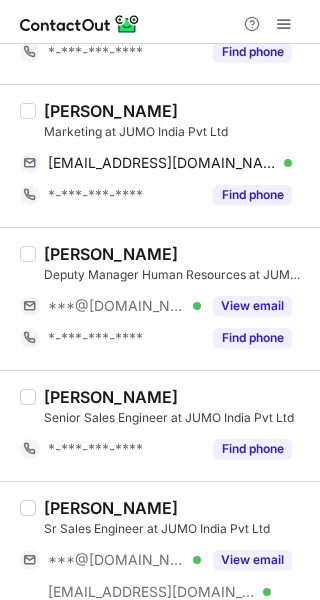 scroll, scrollTop: 425, scrollLeft: 0, axis: vertical 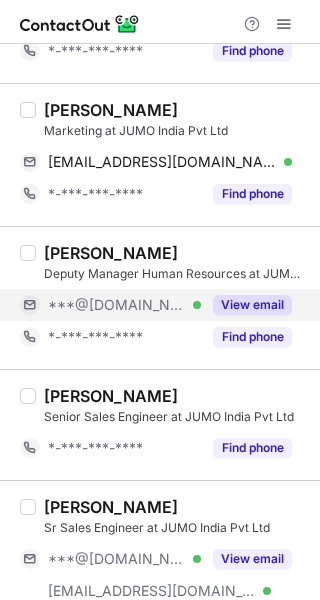 click on "View email" at bounding box center (252, 305) 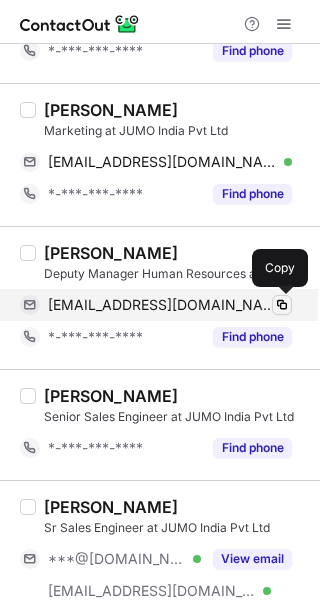 click at bounding box center [282, 305] 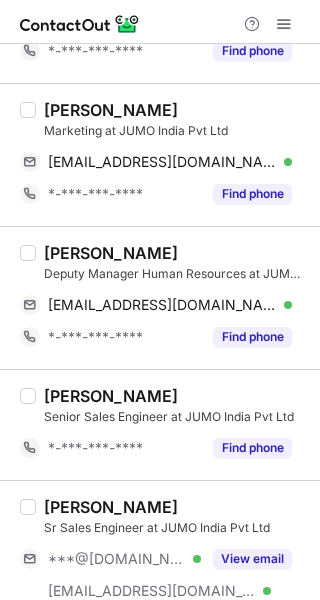 click on "[PERSON_NAME]" at bounding box center [111, 253] 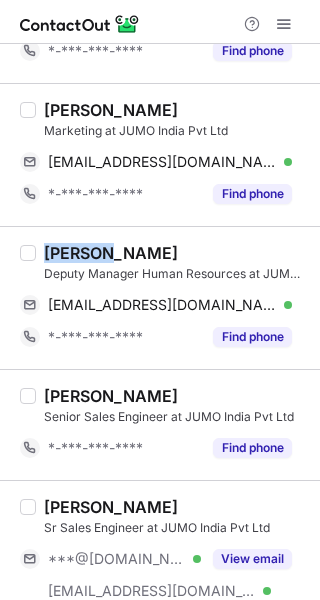 click on "[PERSON_NAME]" at bounding box center [111, 253] 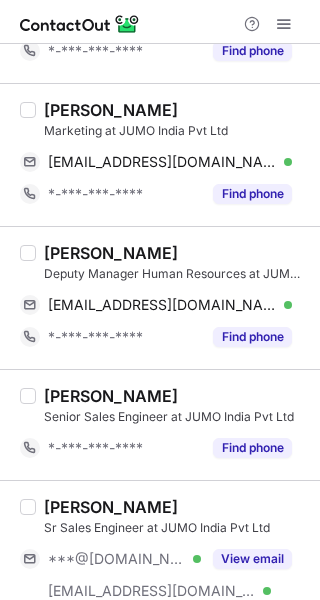 click on "[PERSON_NAME]" at bounding box center [176, 507] 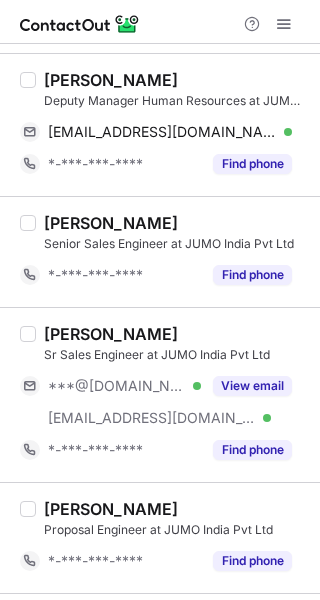 scroll, scrollTop: 606, scrollLeft: 0, axis: vertical 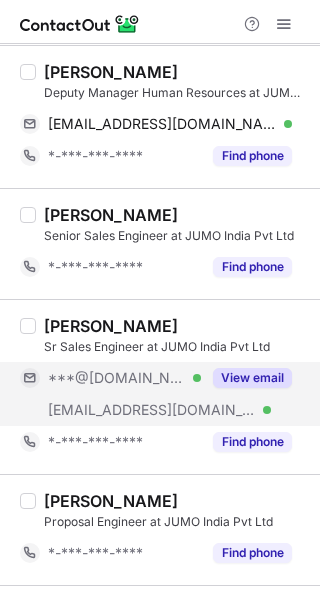 click on "***@[DOMAIN_NAME] Verified [EMAIL_ADDRESS][DOMAIN_NAME] Verified View email" at bounding box center (164, 394) 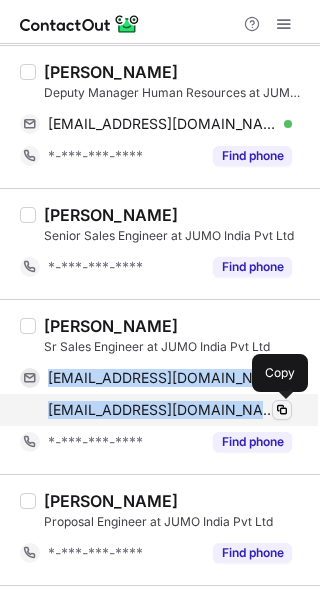 drag, startPoint x: 41, startPoint y: 370, endPoint x: 277, endPoint y: 399, distance: 237.7751 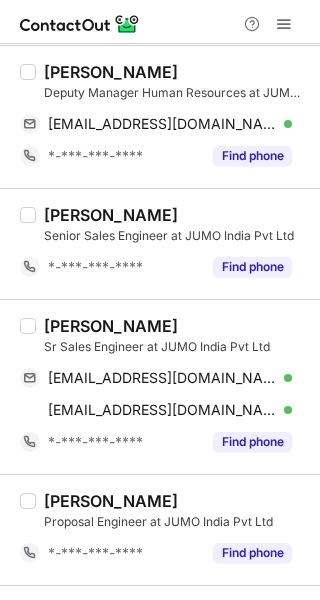 click on "[PERSON_NAME]" at bounding box center (111, 326) 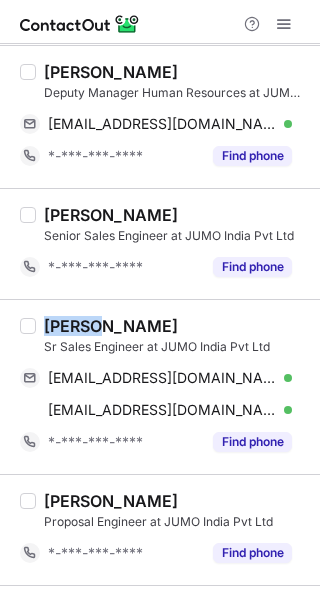click on "[PERSON_NAME]" at bounding box center (111, 326) 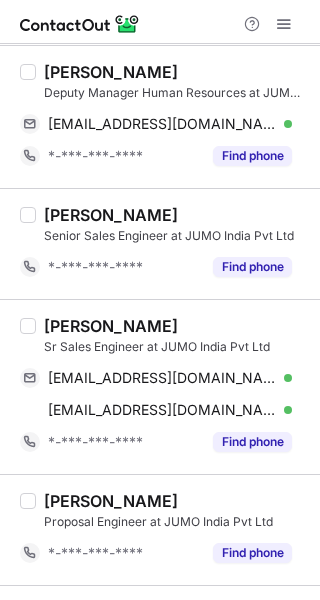 click on "[PERSON_NAME] Proposal Engineer at JUMO India Pvt Ltd *-***-***-**** Find phone" at bounding box center (160, 529) 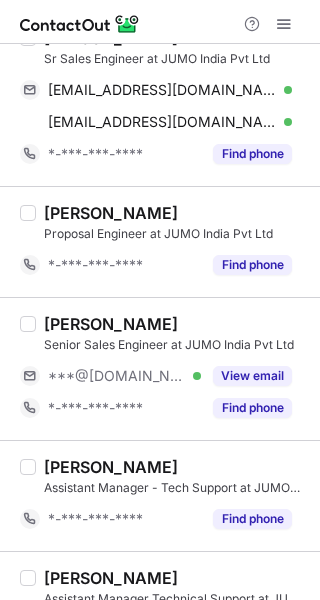 scroll, scrollTop: 952, scrollLeft: 0, axis: vertical 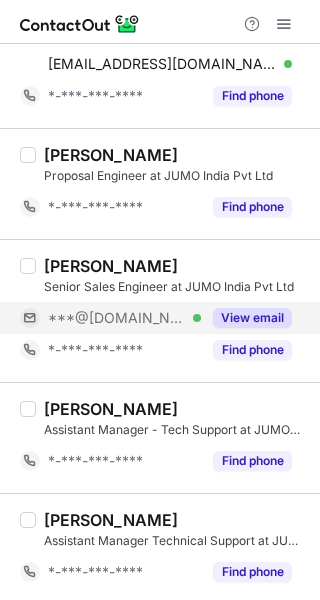 click on "View email" at bounding box center (252, 318) 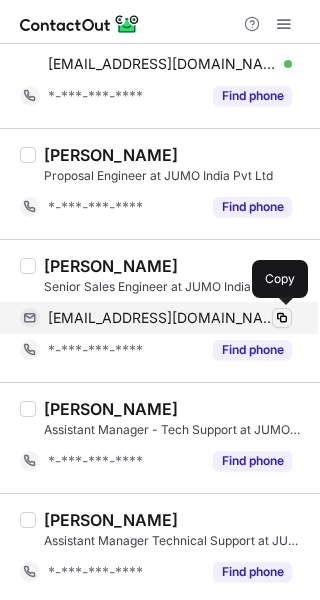 click at bounding box center (282, 318) 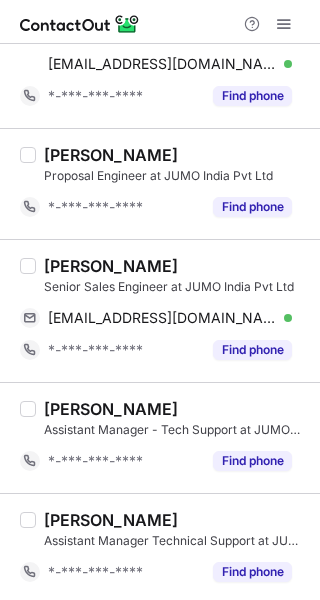 click on "[PERSON_NAME]" at bounding box center (111, 266) 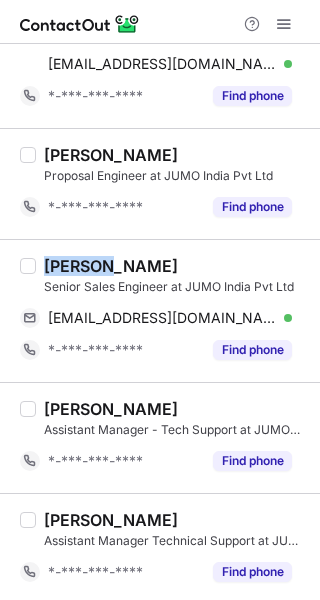 click on "[PERSON_NAME]" at bounding box center (111, 266) 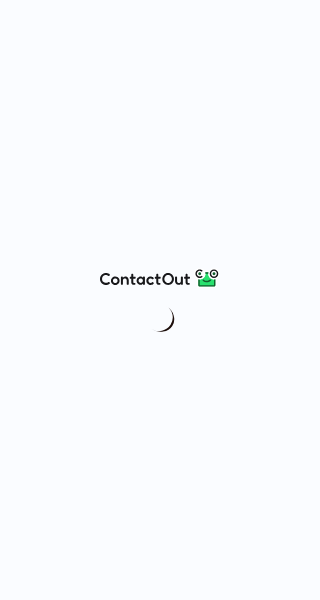 scroll, scrollTop: 0, scrollLeft: 0, axis: both 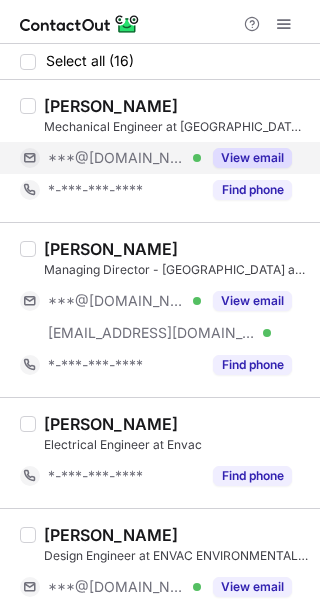 click on "View email" at bounding box center (252, 158) 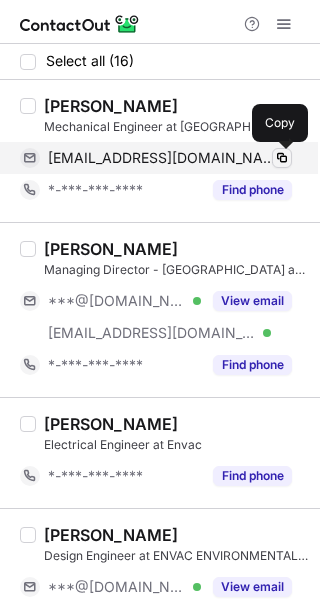 click at bounding box center [282, 158] 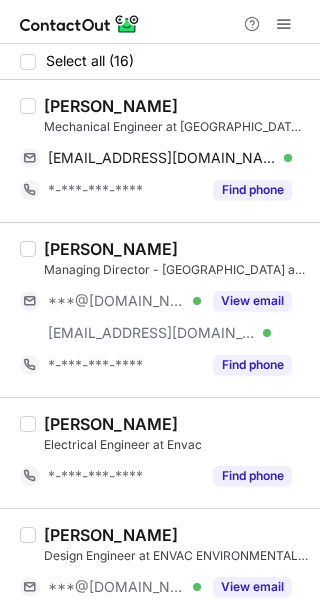 click on "Krushang Siddhpura" at bounding box center (111, 106) 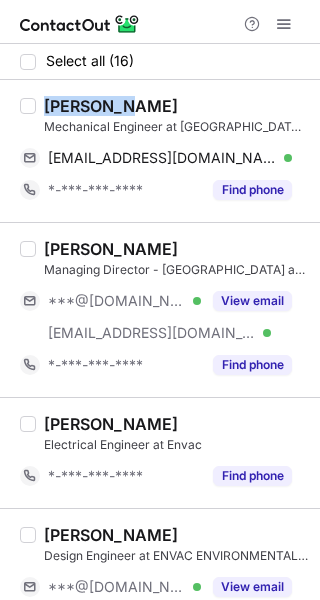 click on "Krushang Siddhpura" at bounding box center [111, 106] 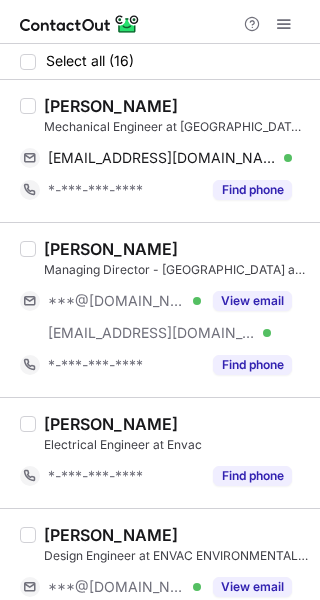 click on "AMAN VERMA" at bounding box center (176, 424) 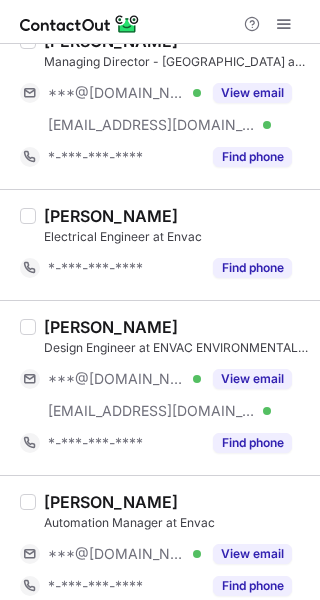 scroll, scrollTop: 240, scrollLeft: 0, axis: vertical 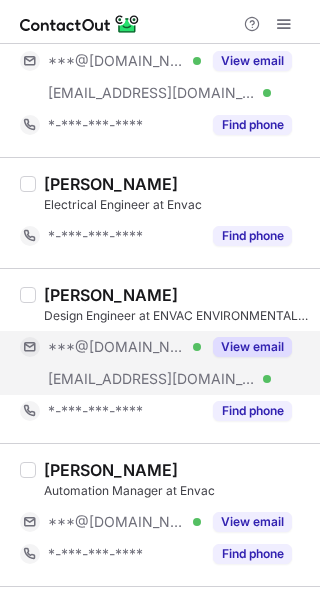 click on "View email" at bounding box center [252, 347] 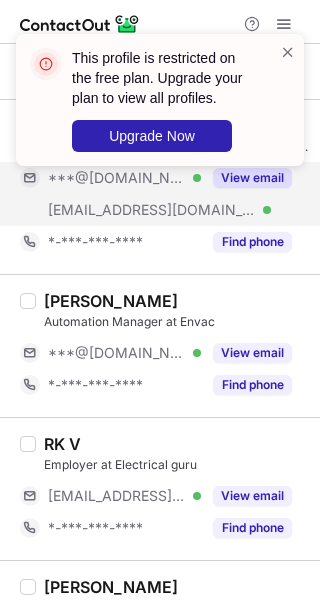 scroll, scrollTop: 410, scrollLeft: 0, axis: vertical 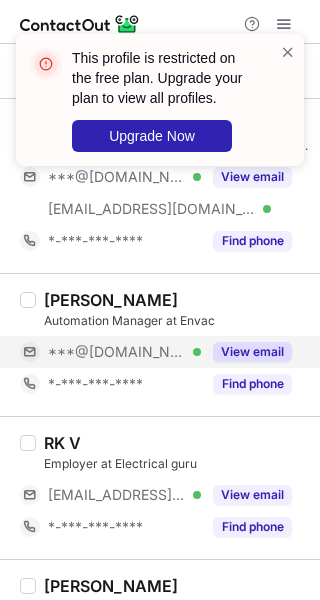 click on "View email" at bounding box center [252, 352] 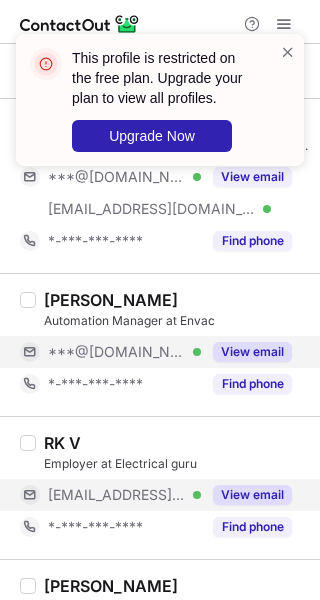 click on "View email" at bounding box center (252, 495) 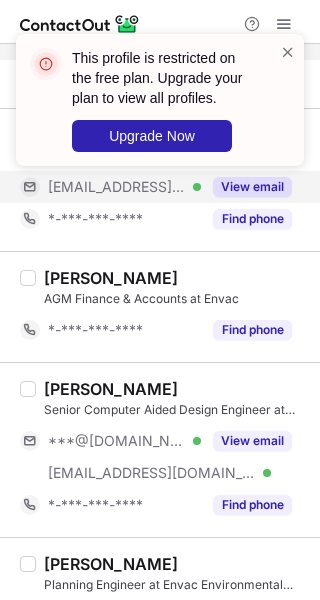 scroll, scrollTop: 722, scrollLeft: 0, axis: vertical 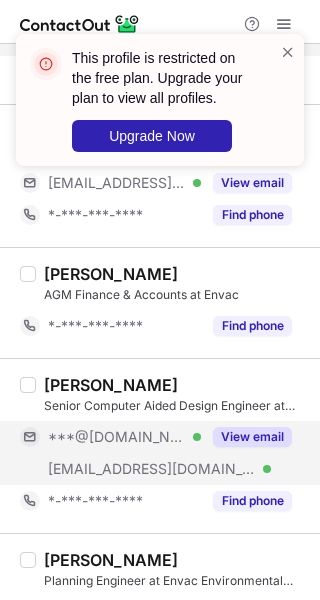 click on "View email" at bounding box center (246, 437) 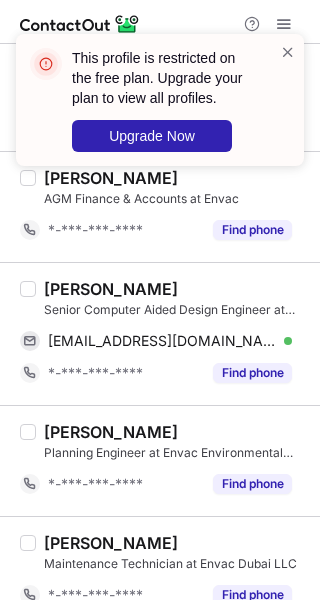 scroll, scrollTop: 820, scrollLeft: 0, axis: vertical 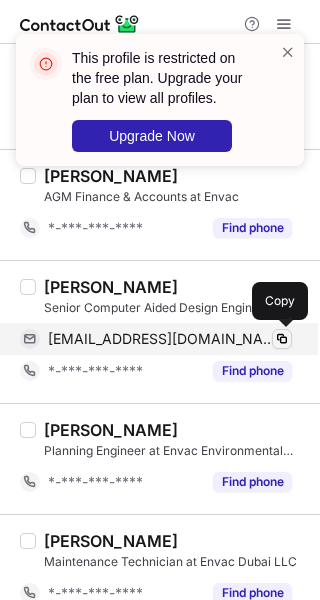 click at bounding box center [282, 339] 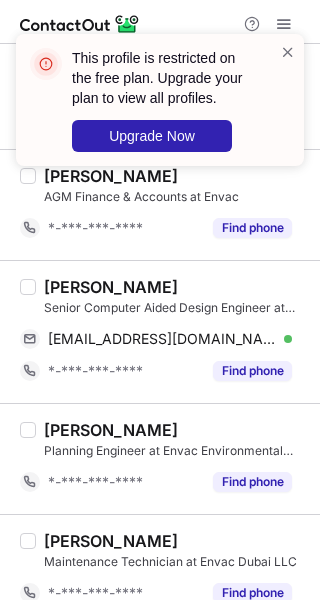 click on "Vinod Varghese Senior Computer Aided Design Engineer at Envac Middle East L.L.C vinodmvarghese@gmail.com Verified Copy *-***-***-**** Find phone" at bounding box center [160, 331] 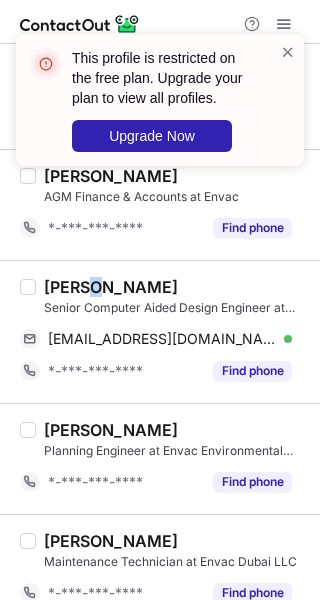 click on "Vinod Varghese Senior Computer Aided Design Engineer at Envac Middle East L.L.C vinodmvarghese@gmail.com Verified Copy *-***-***-**** Find phone" at bounding box center [160, 331] 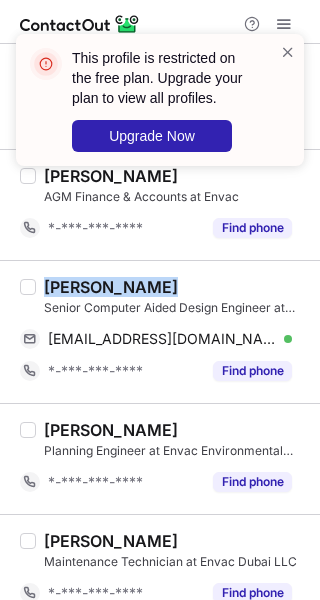 click on "Vinod Varghese Senior Computer Aided Design Engineer at Envac Middle East L.L.C vinodmvarghese@gmail.com Verified Copy *-***-***-**** Find phone" at bounding box center (160, 331) 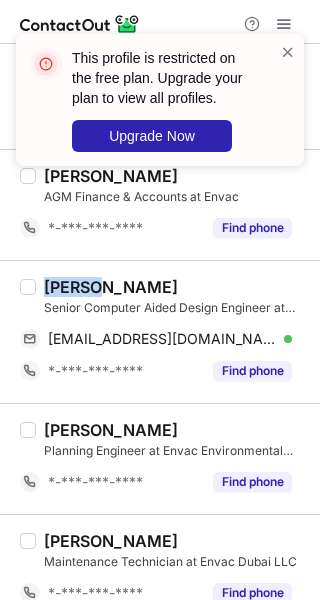 click on "Vinod Varghese" at bounding box center (111, 287) 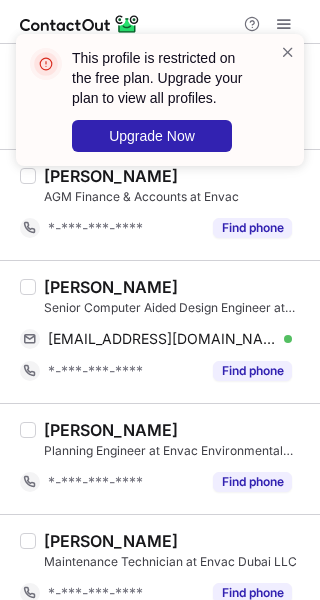 click on "Srinivasan K R" at bounding box center [176, 430] 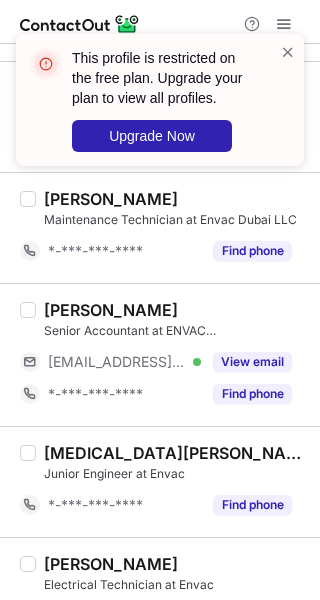 scroll, scrollTop: 1173, scrollLeft: 0, axis: vertical 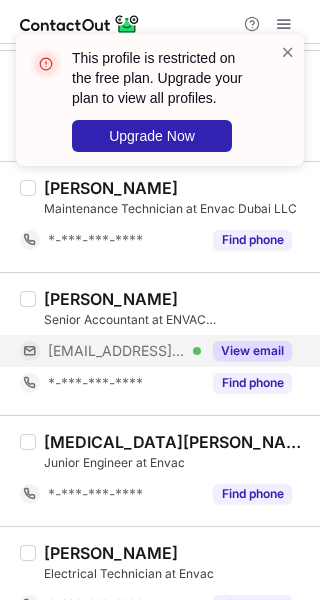 click on "View email" at bounding box center (252, 351) 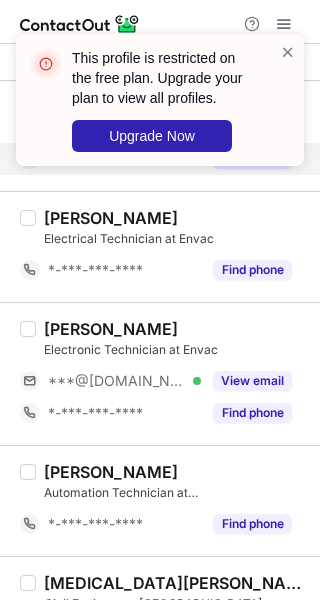 scroll, scrollTop: 1510, scrollLeft: 0, axis: vertical 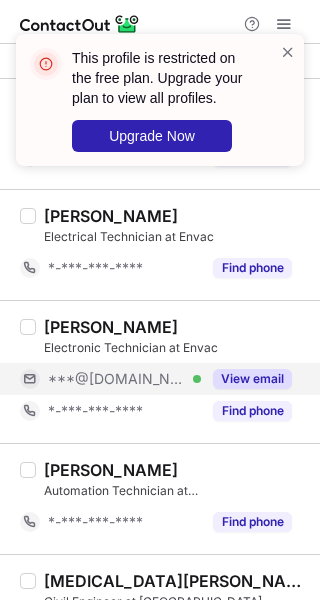 click on "View email" at bounding box center (246, 379) 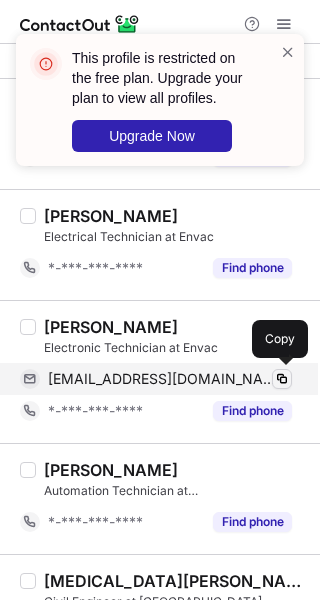 click at bounding box center [282, 379] 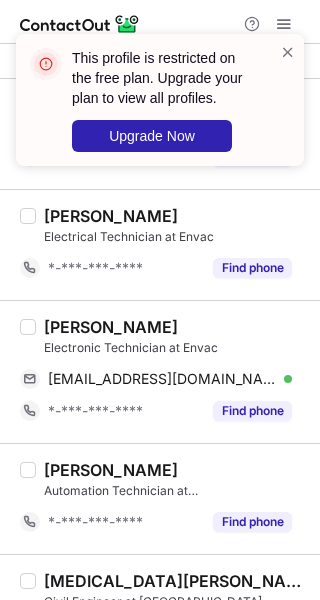 click on "VIJAY BAJANIYA" at bounding box center (111, 327) 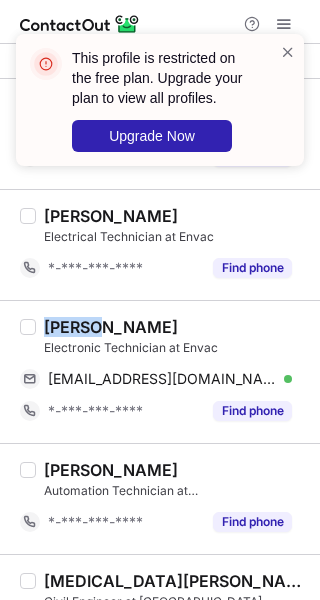 click on "VIJAY BAJANIYA" at bounding box center [111, 327] 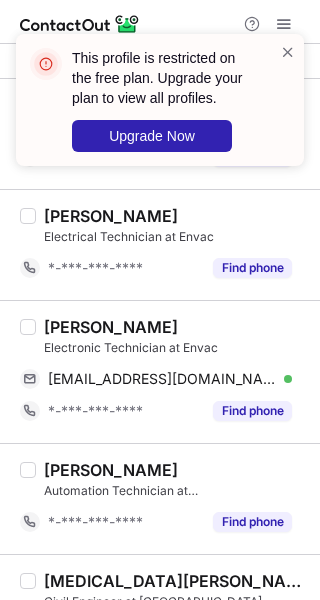 click on "Arun Mohan Thaniyil" at bounding box center (176, 470) 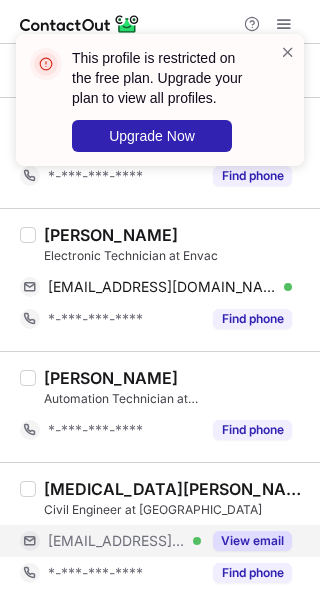 click on "View email" at bounding box center (252, 541) 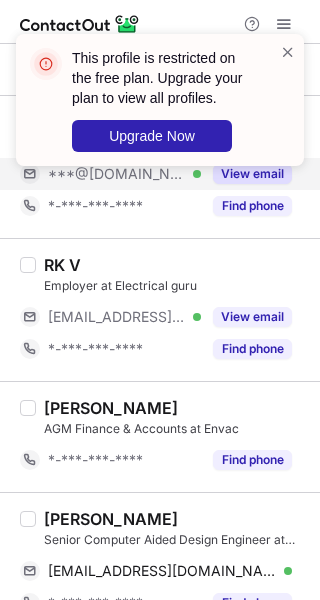 scroll, scrollTop: 587, scrollLeft: 0, axis: vertical 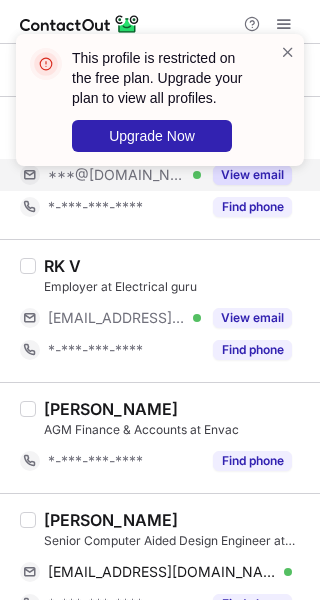 click on "RK V" at bounding box center (176, 266) 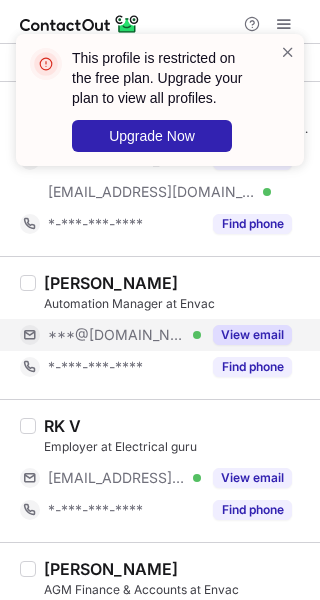 scroll, scrollTop: 425, scrollLeft: 0, axis: vertical 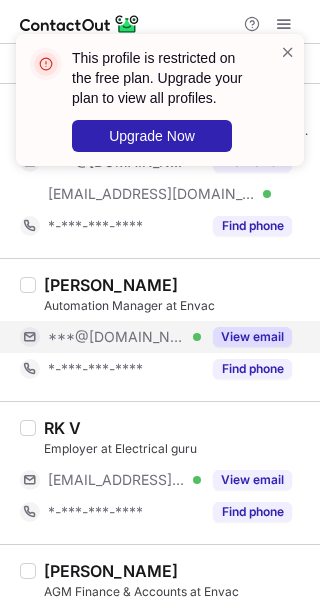 click on "Pritesh Sharma" at bounding box center [111, 285] 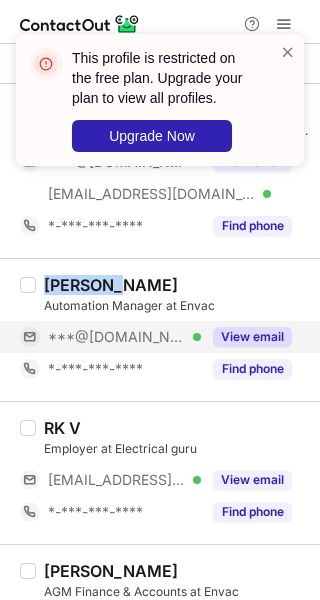 click on "Pritesh Sharma" at bounding box center [111, 285] 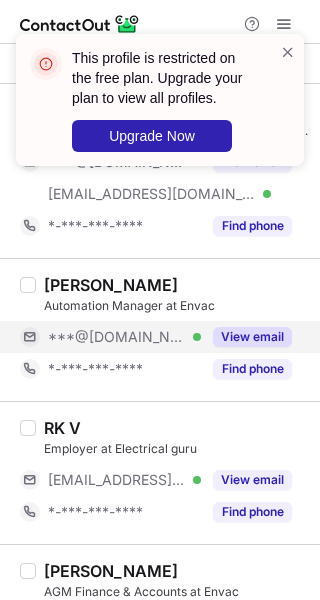 click on "Automation Manager at Envac" at bounding box center (176, 306) 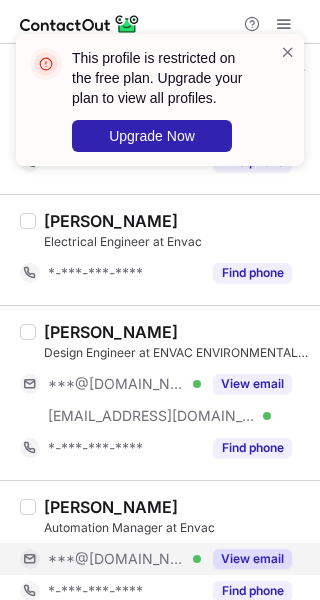 scroll, scrollTop: 191, scrollLeft: 0, axis: vertical 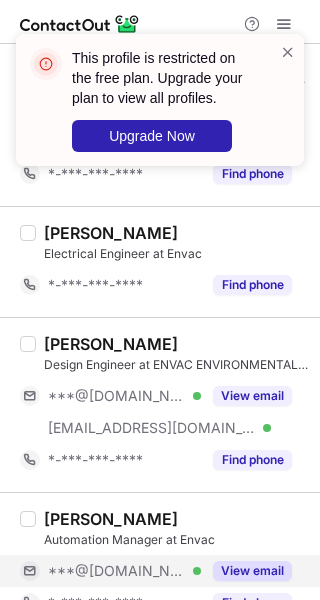 click on "Kundansingh Thakur" at bounding box center (111, 344) 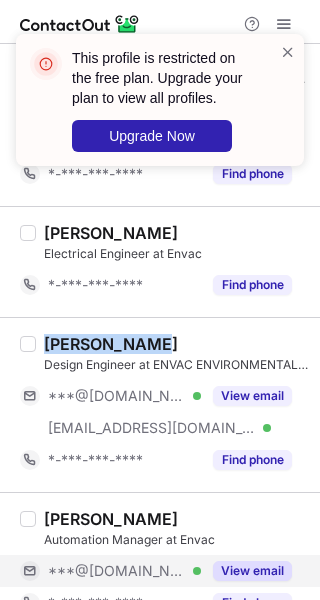 click on "Kundansingh Thakur" at bounding box center [111, 344] 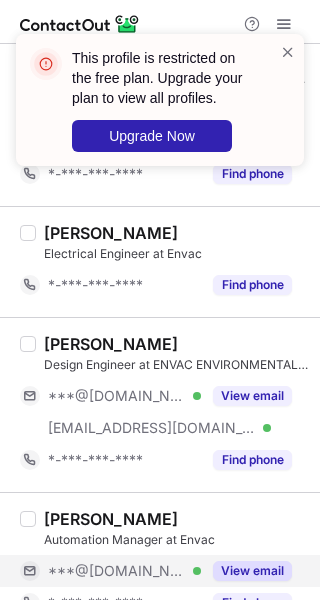 click on "Electrical Engineer at Envac" at bounding box center [176, 254] 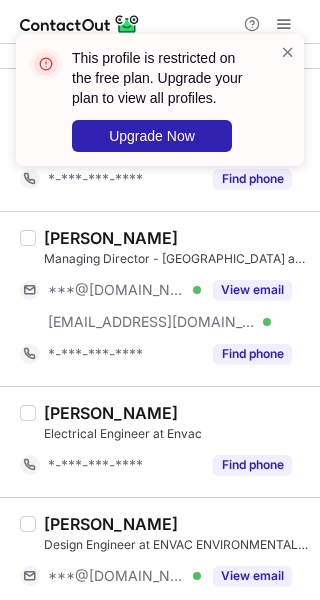 scroll, scrollTop: 10, scrollLeft: 0, axis: vertical 